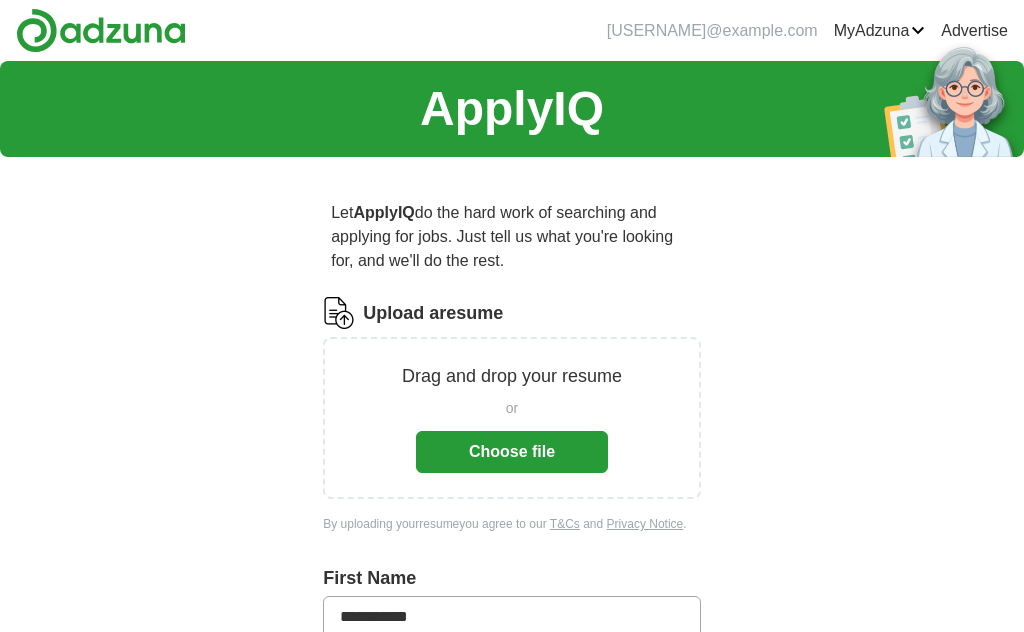 scroll, scrollTop: 0, scrollLeft: 0, axis: both 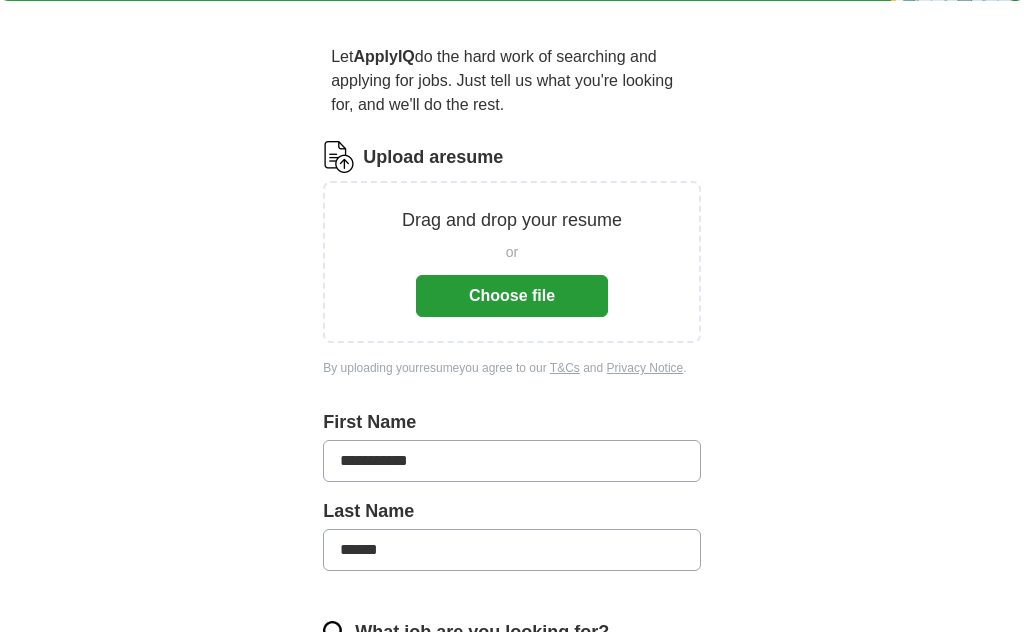 click on "Choose file" at bounding box center (512, 296) 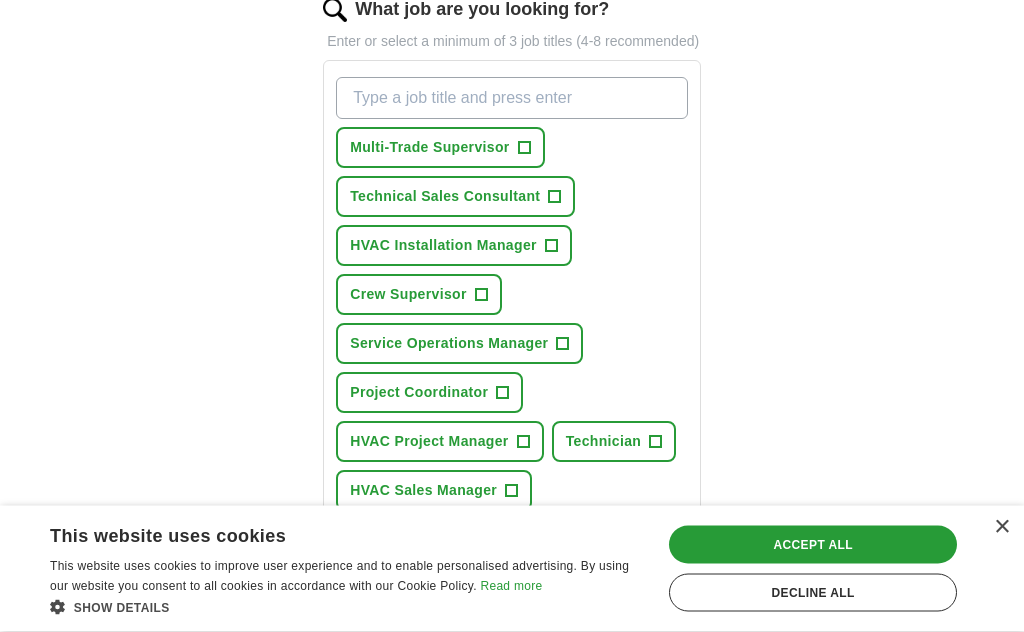 scroll, scrollTop: 700, scrollLeft: 0, axis: vertical 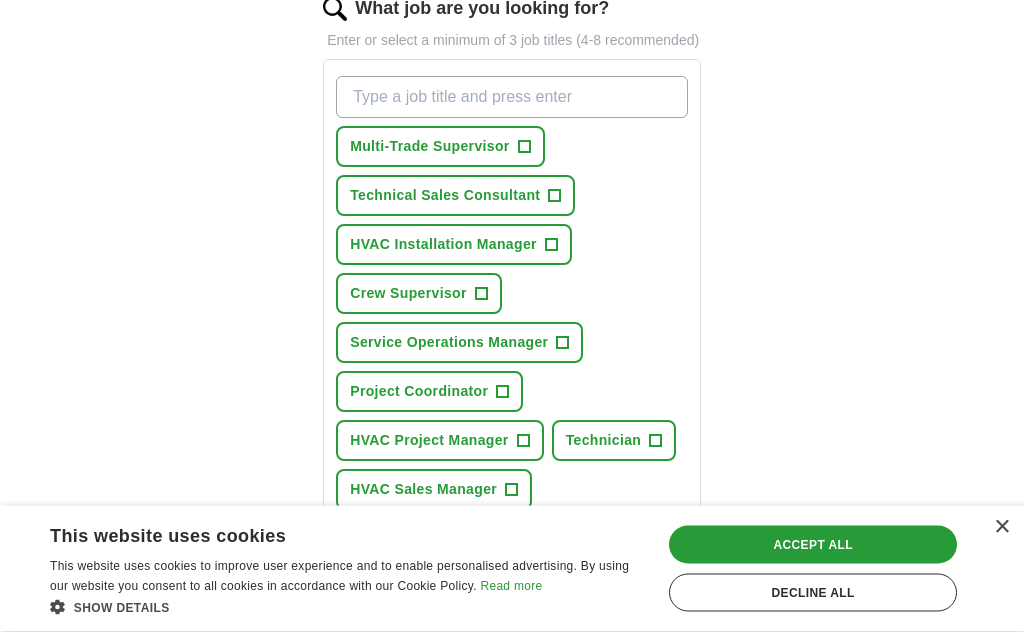 click on "Multi-Trade Supervisor +" at bounding box center [440, 147] 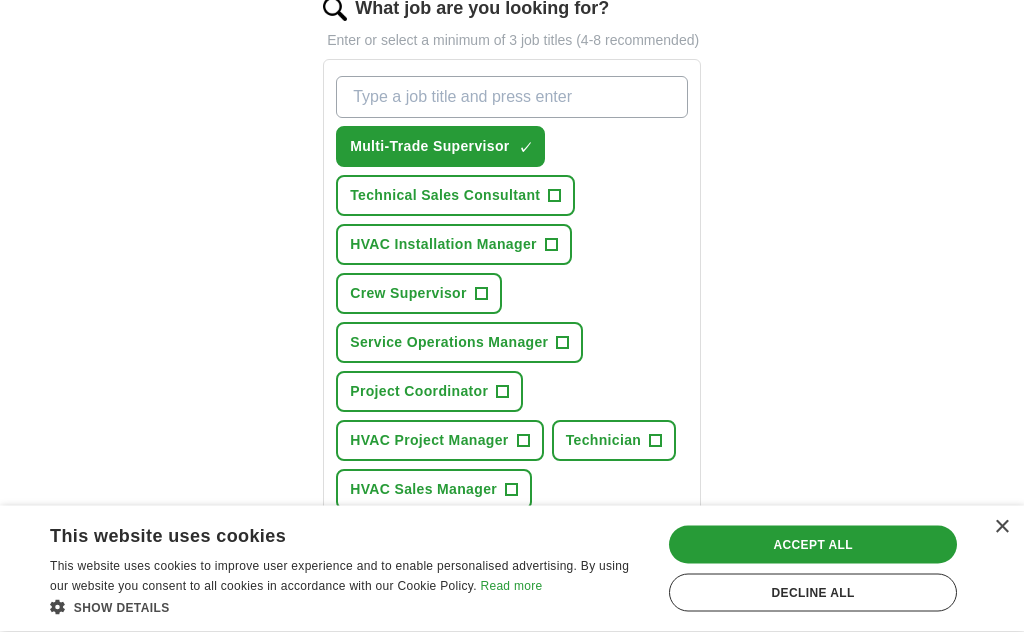 scroll, scrollTop: 701, scrollLeft: 0, axis: vertical 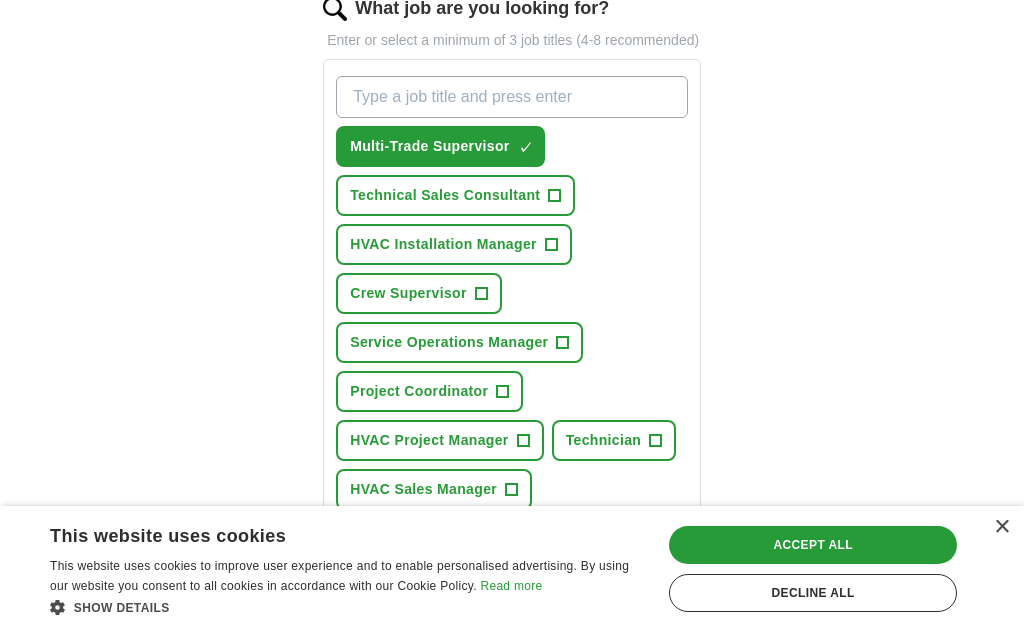 click on "+" at bounding box center (551, 245) 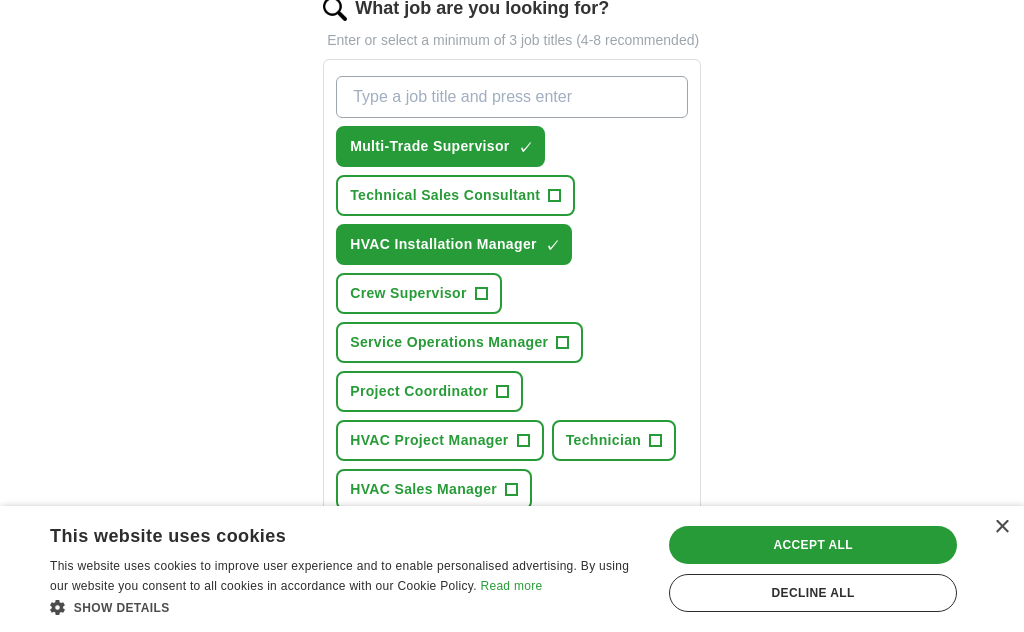 click on "+" at bounding box center [481, 294] 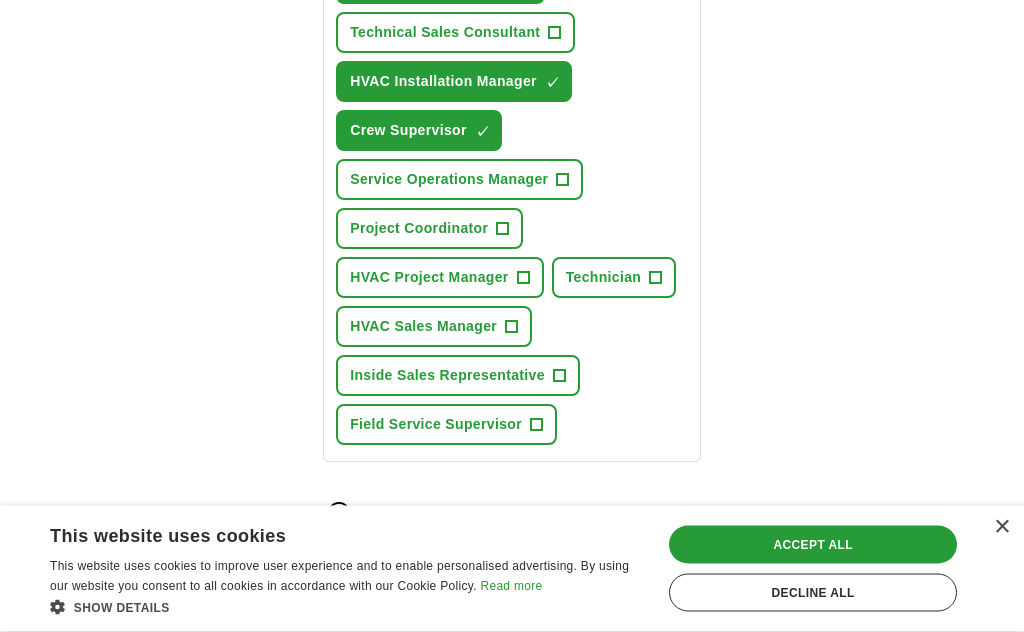 scroll, scrollTop: 864, scrollLeft: 0, axis: vertical 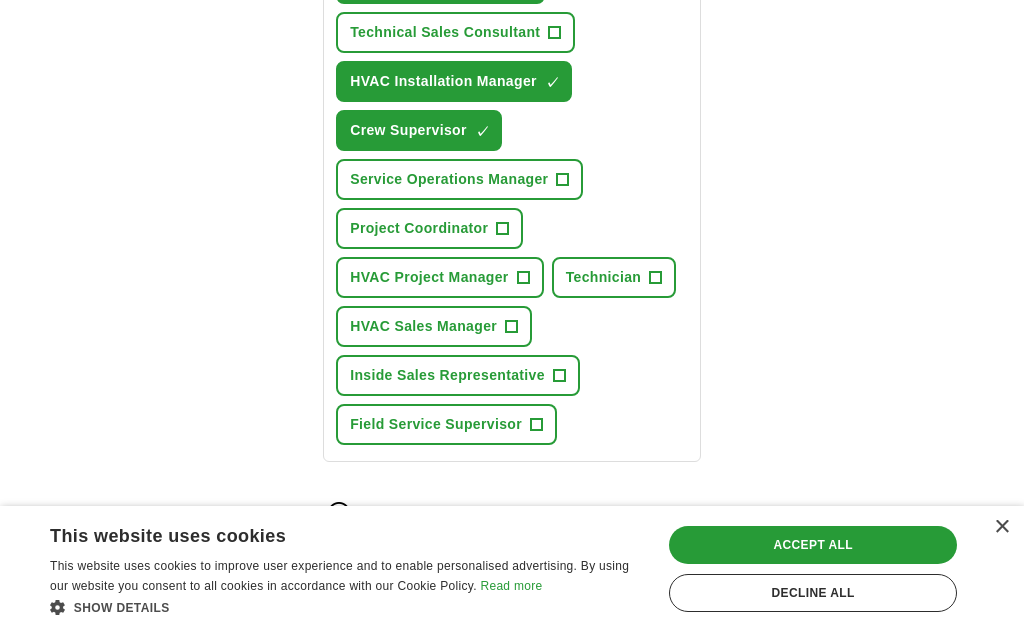 click on "+" at bounding box center (523, 278) 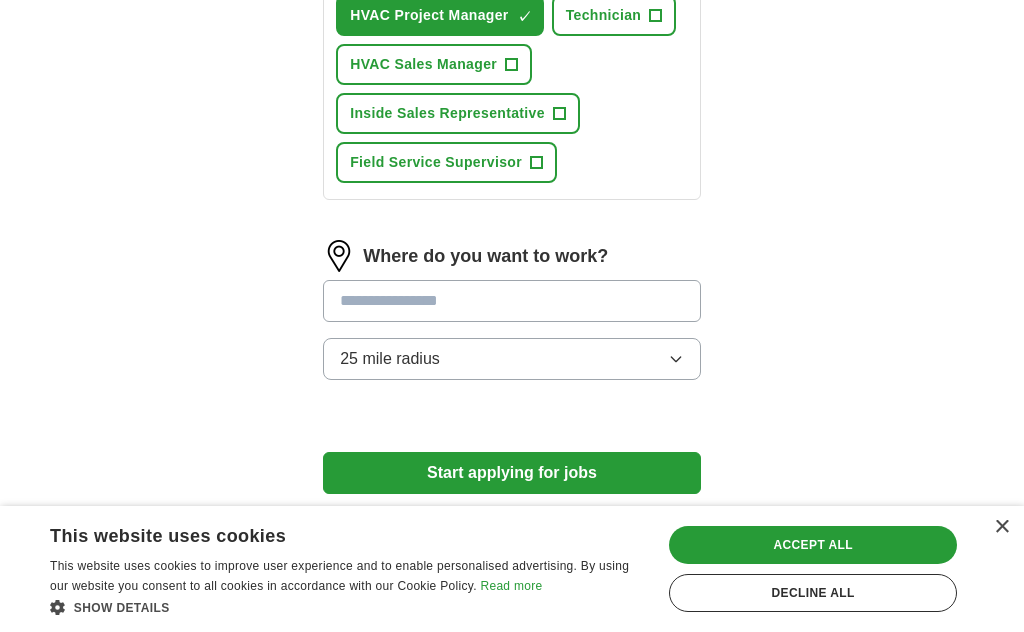 scroll, scrollTop: 1132, scrollLeft: 0, axis: vertical 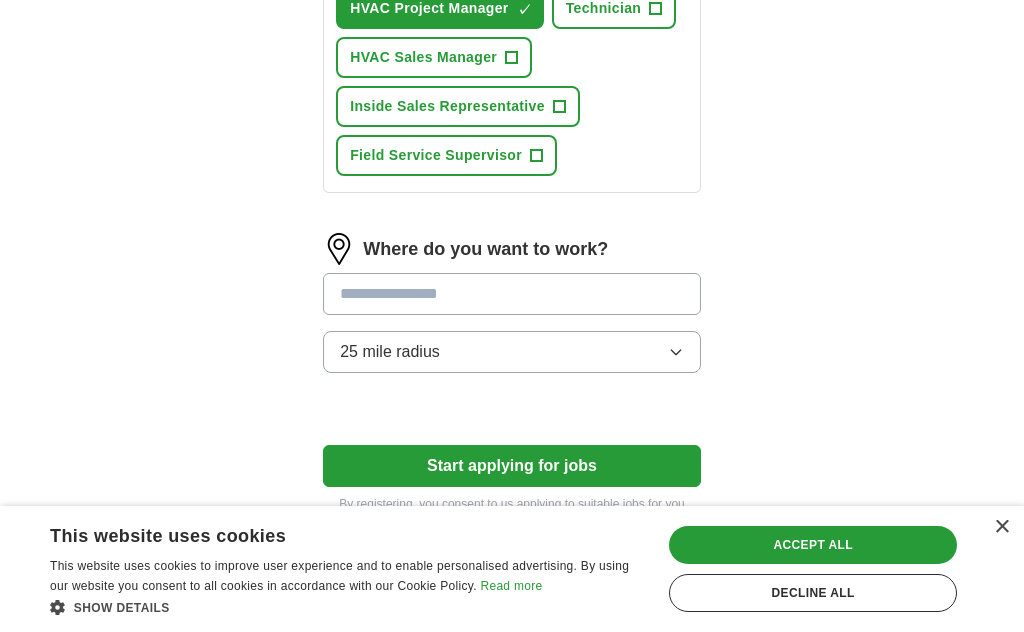 click at bounding box center [512, 294] 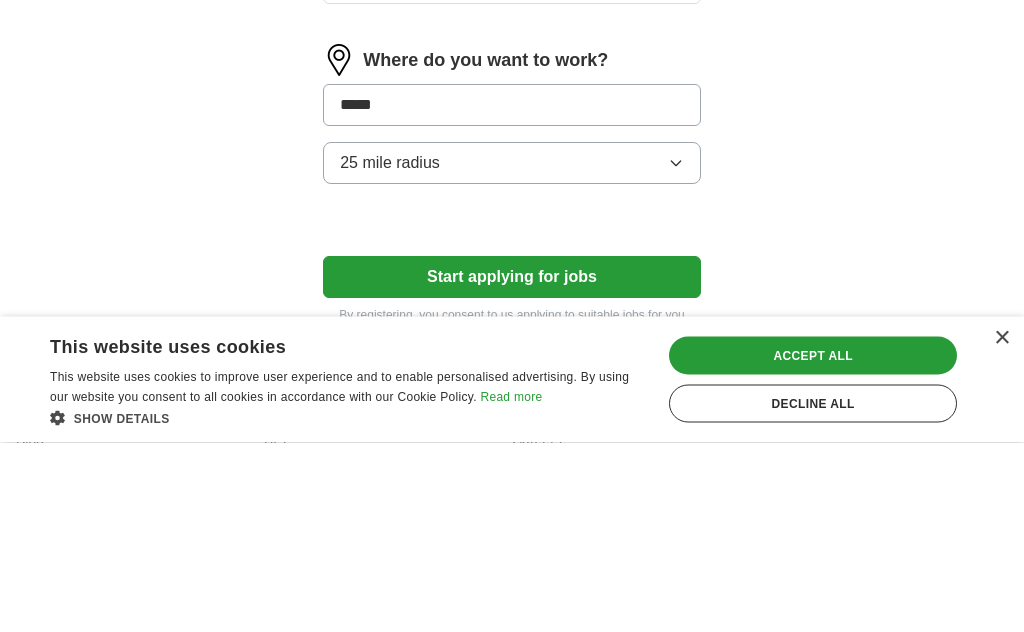 click on "**********" at bounding box center (512, -265) 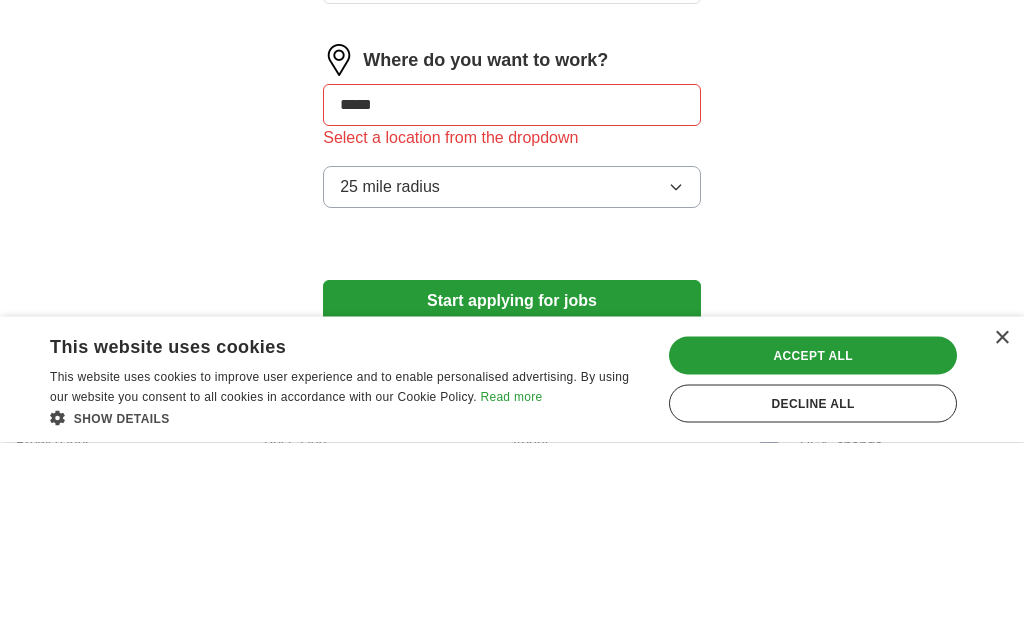 scroll, scrollTop: 1202, scrollLeft: 0, axis: vertical 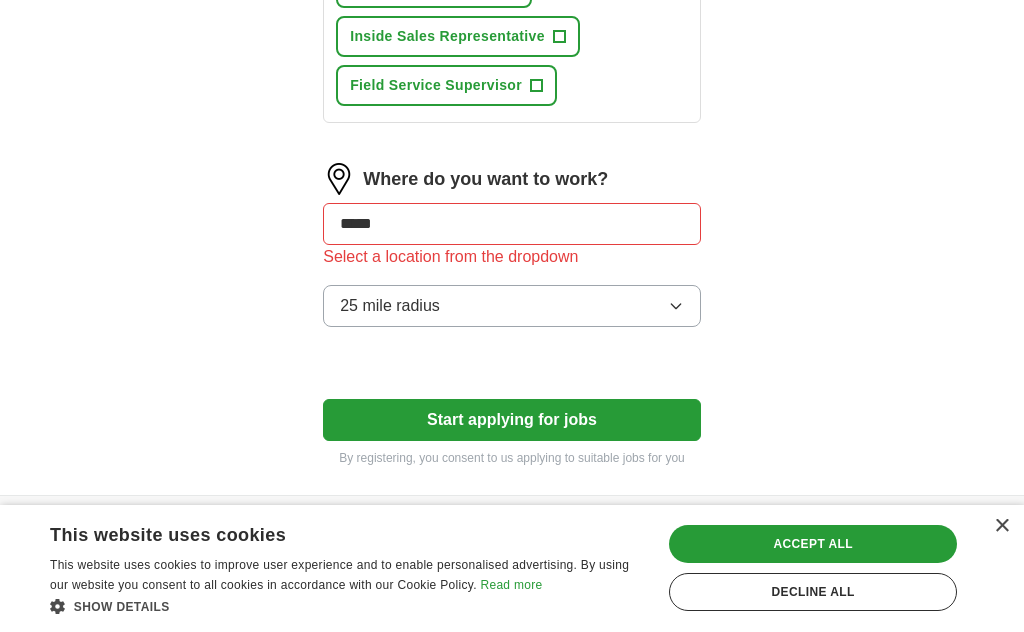 click 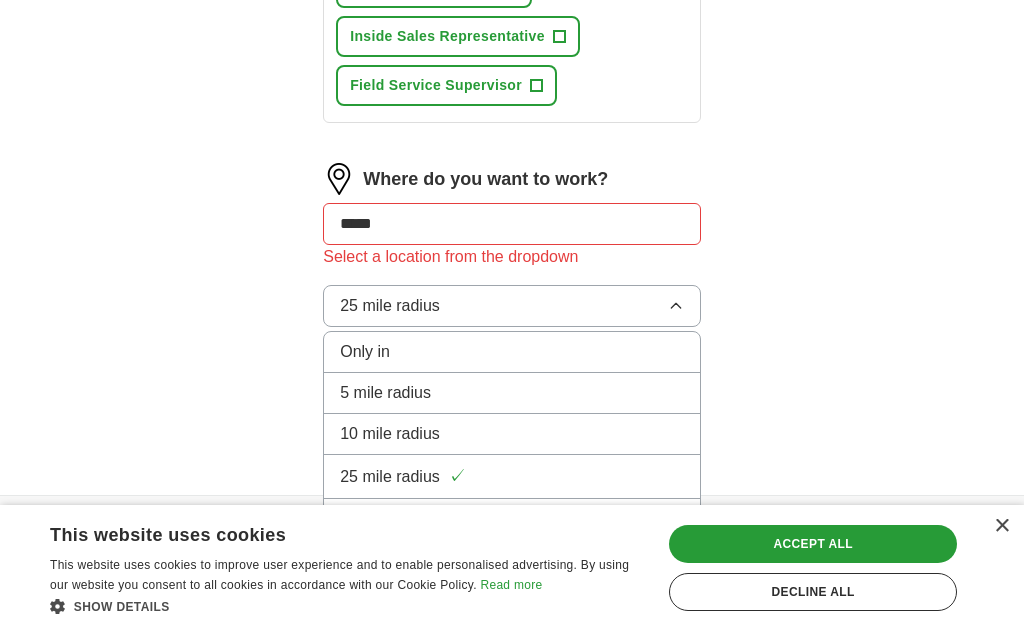 click on "50 mile radius" at bounding box center (390, 520) 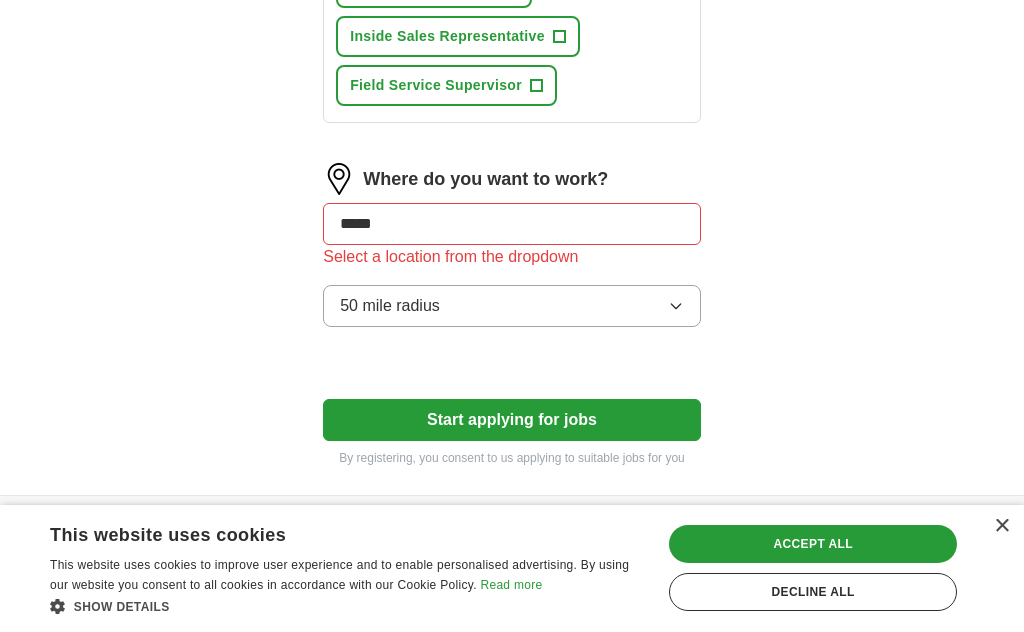 click on "**********" at bounding box center [512, -267] 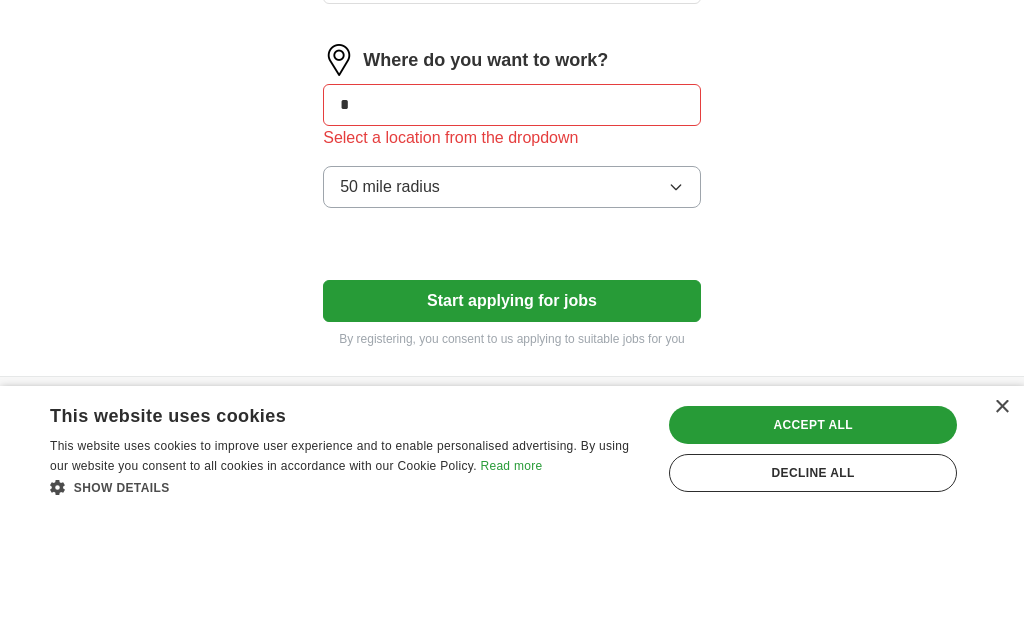 type on "*" 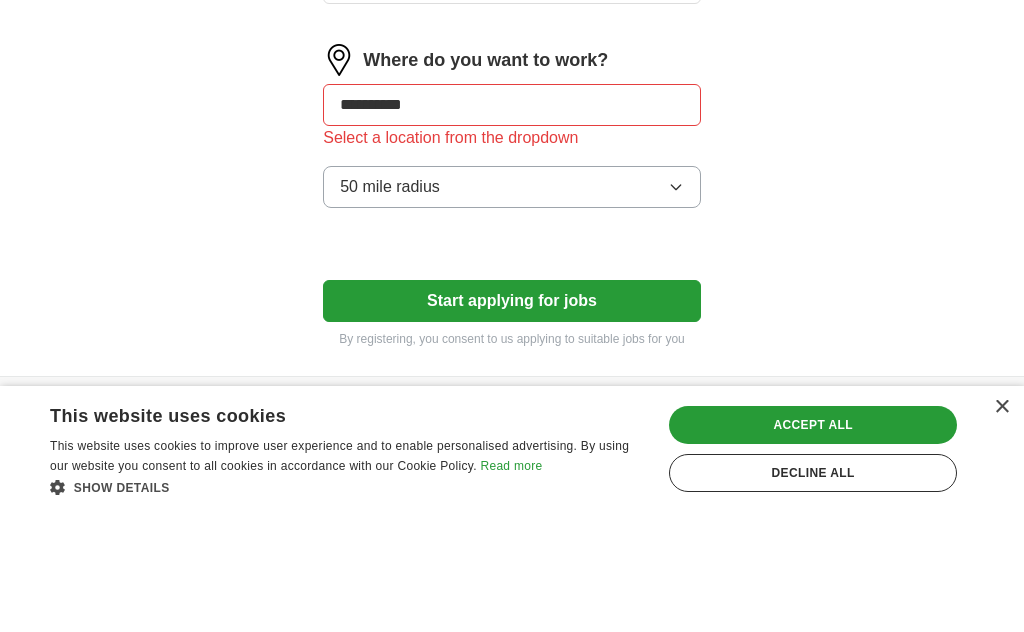 click on "**********" at bounding box center [512, -323] 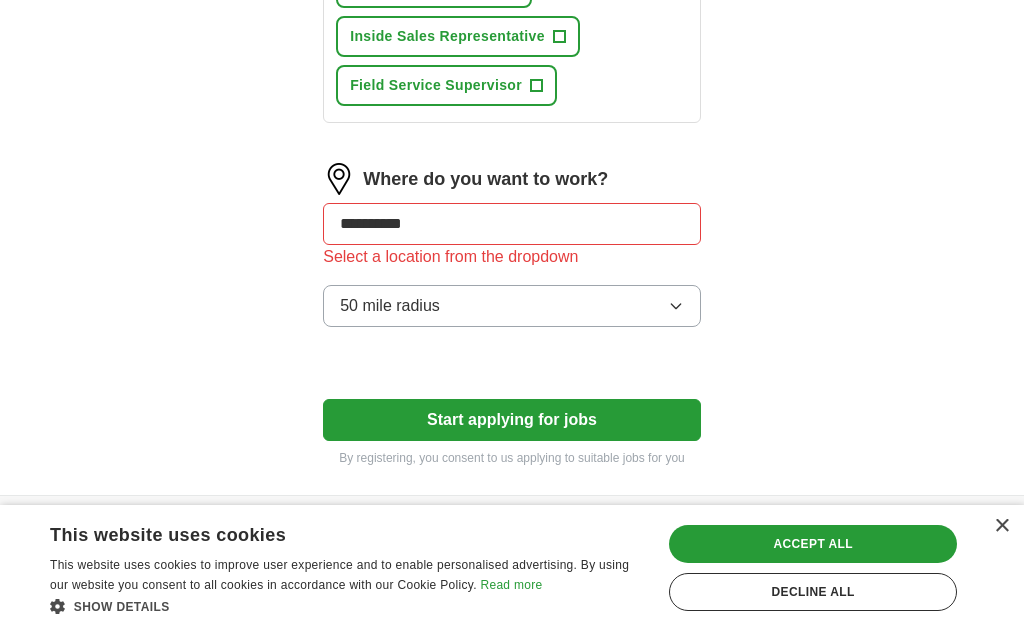 click at bounding box center (339, 180) 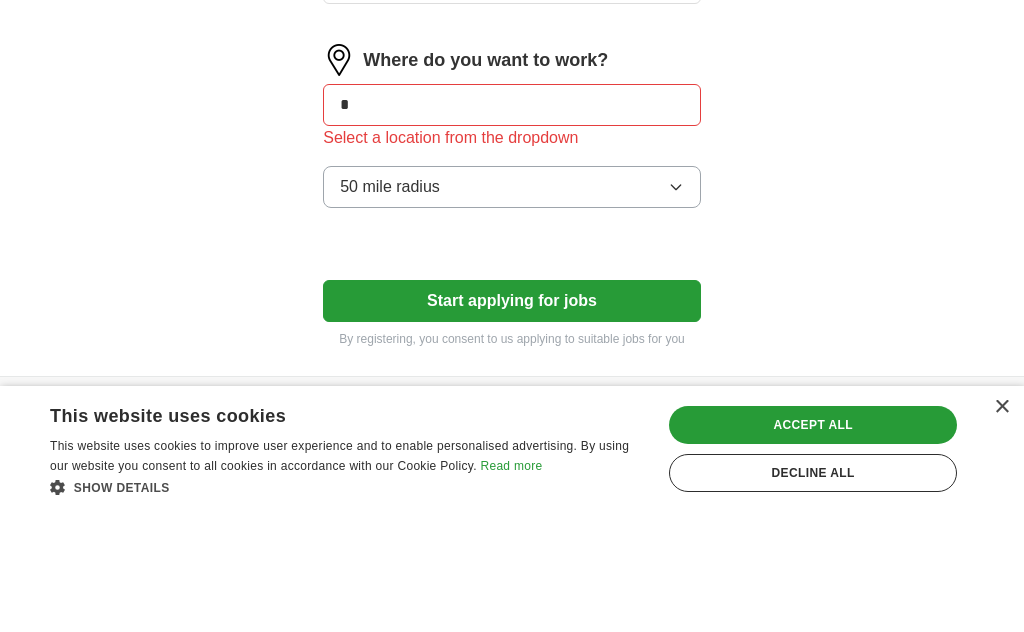 type on "*" 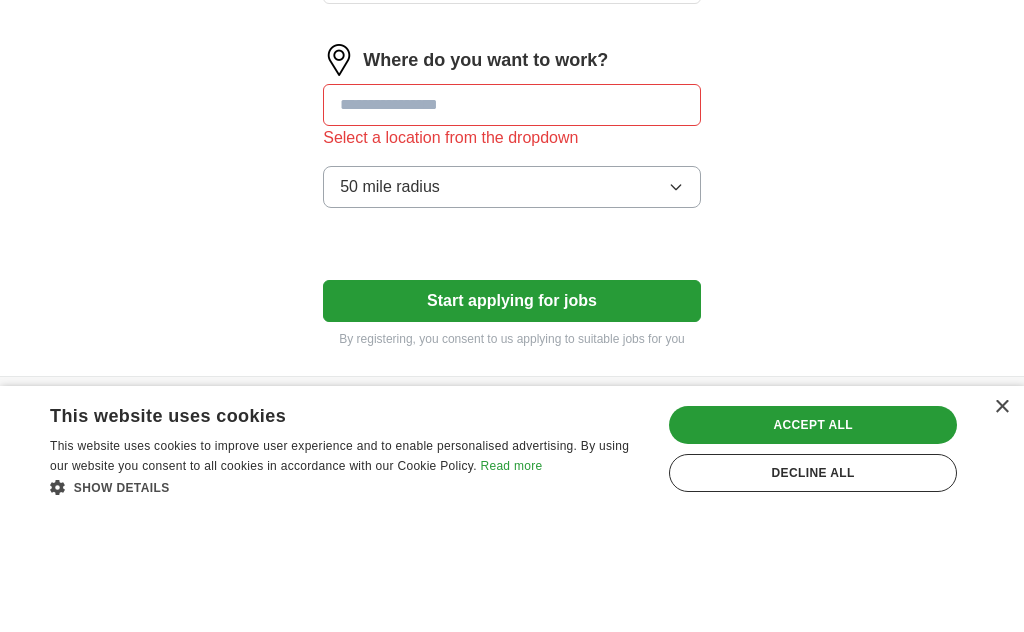 click at bounding box center [339, 180] 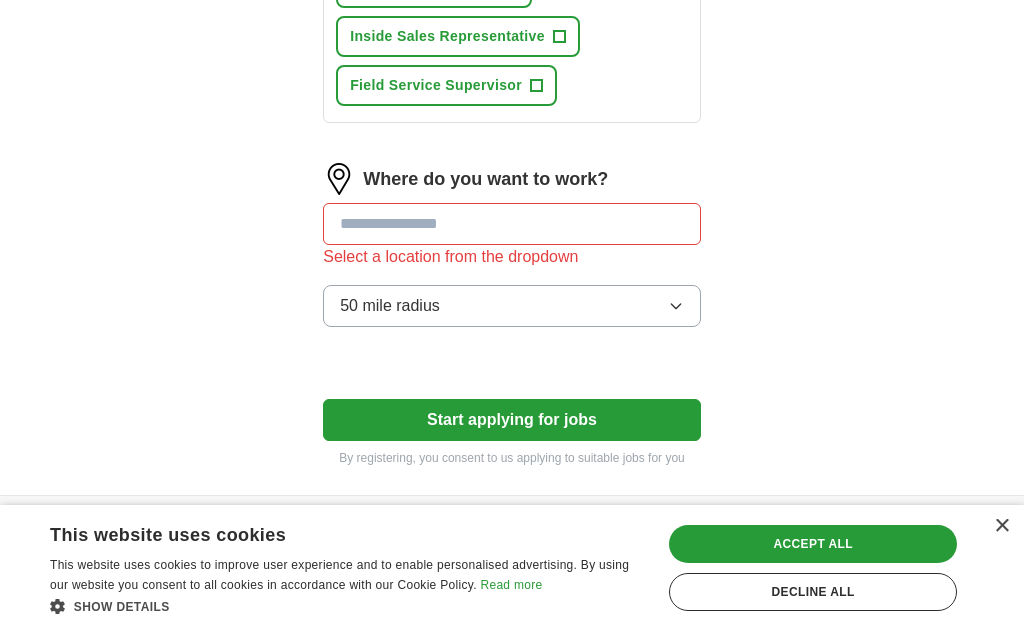 click at bounding box center [512, 225] 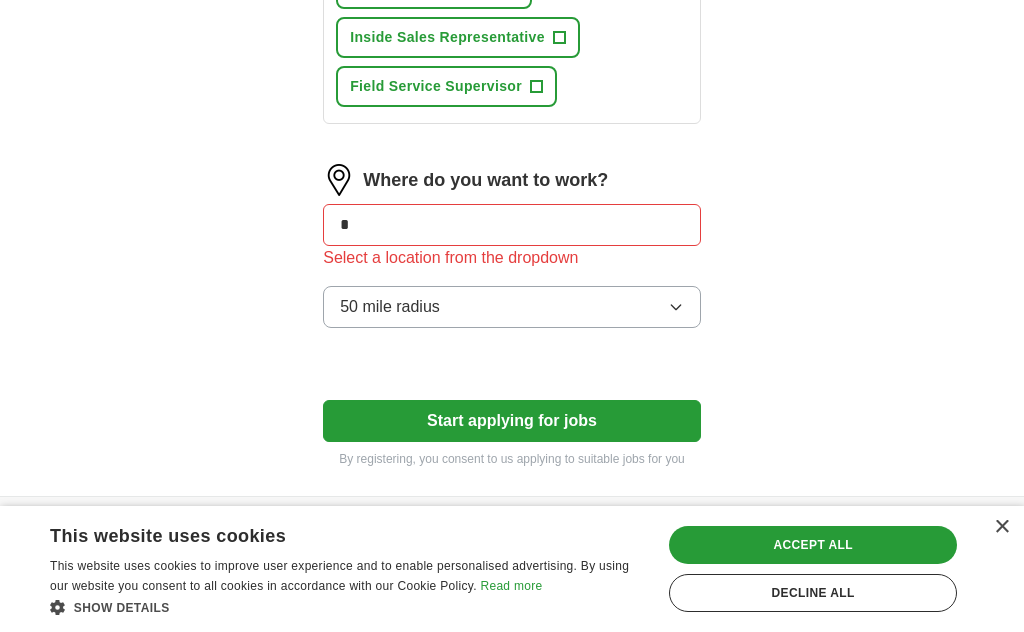click on "**********" at bounding box center (512, -219) 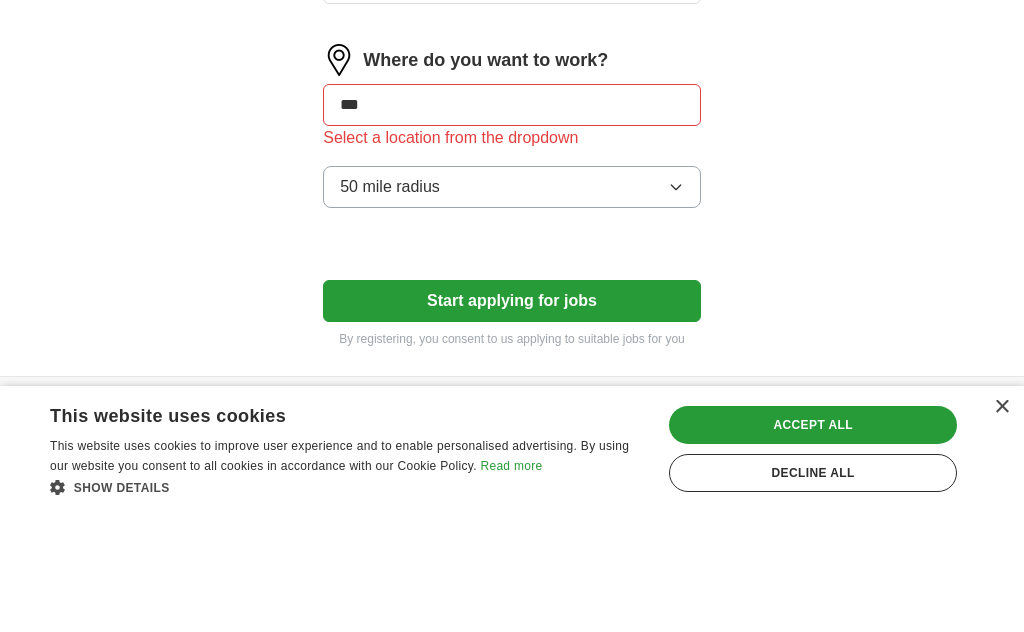 type on "****" 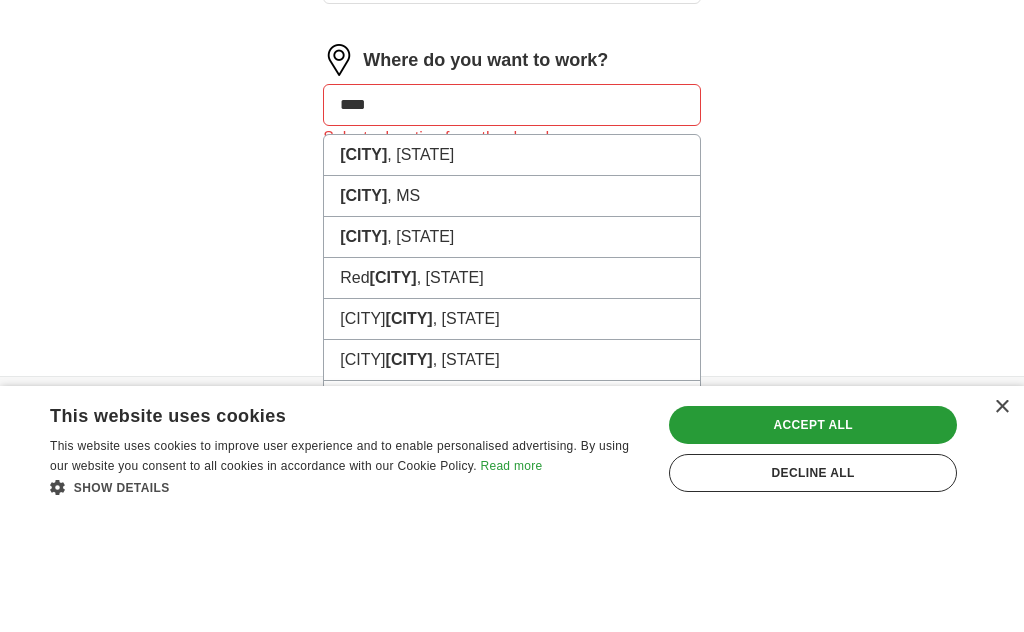click on "**********" at bounding box center (512, -323) 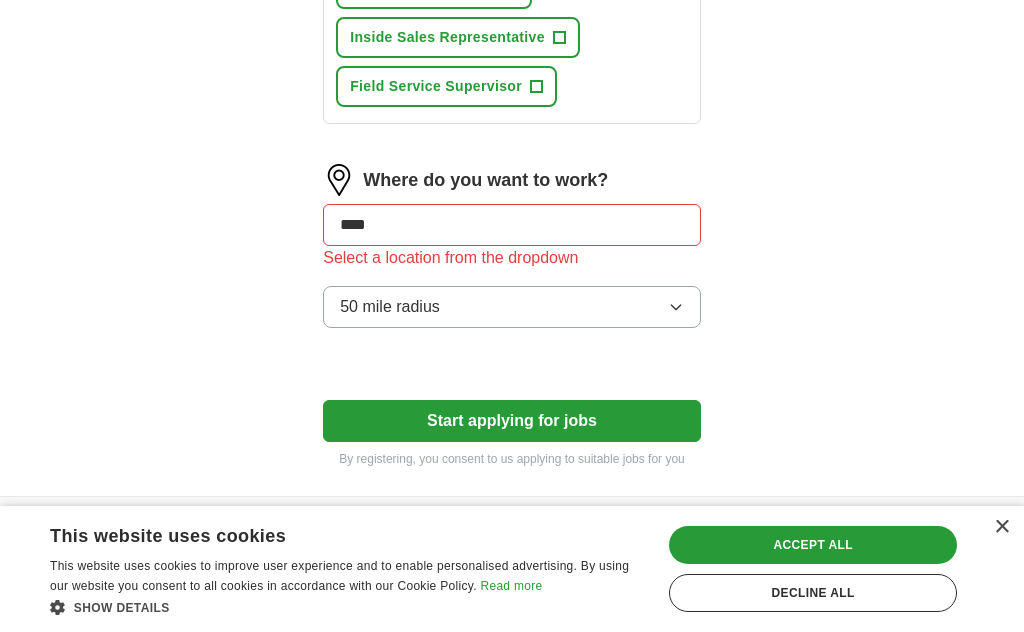 click on "50 mile radius" at bounding box center [512, 307] 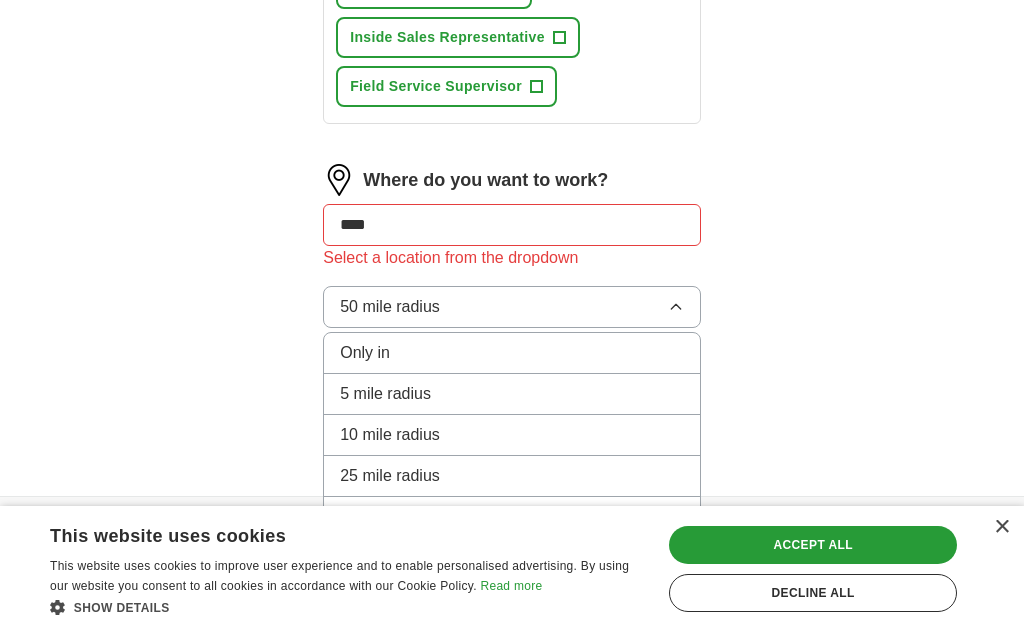 click on "25 mile radius" at bounding box center [512, 476] 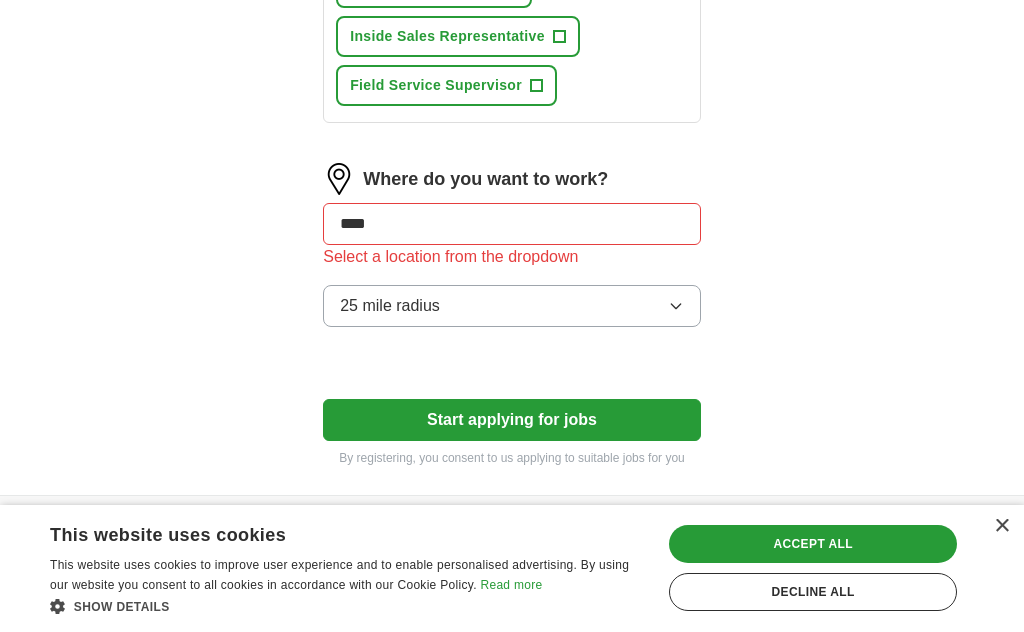 click on "****" at bounding box center (512, 225) 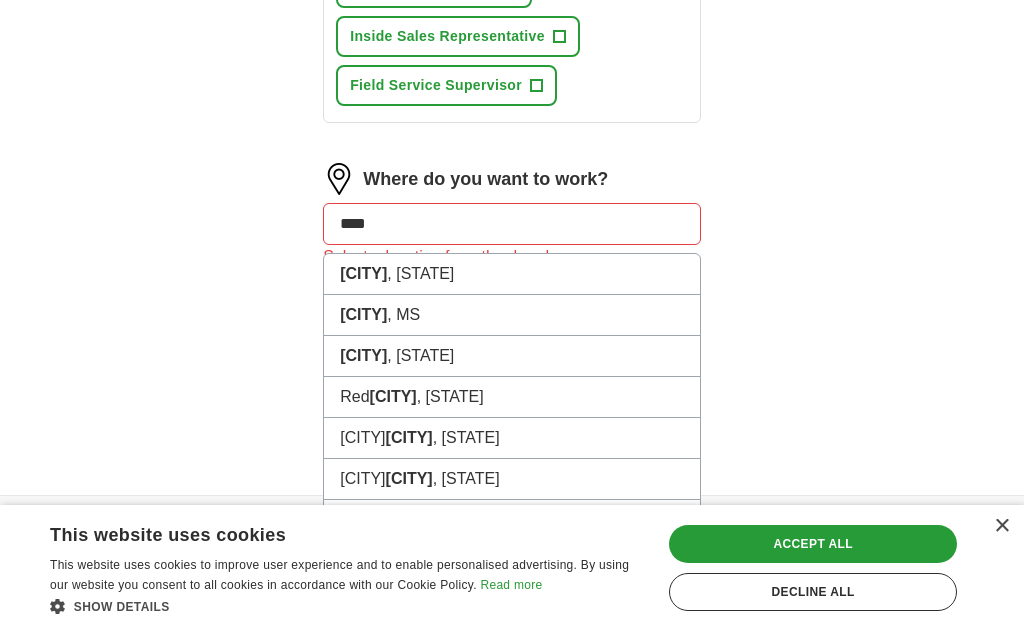 scroll, scrollTop: 1202, scrollLeft: 0, axis: vertical 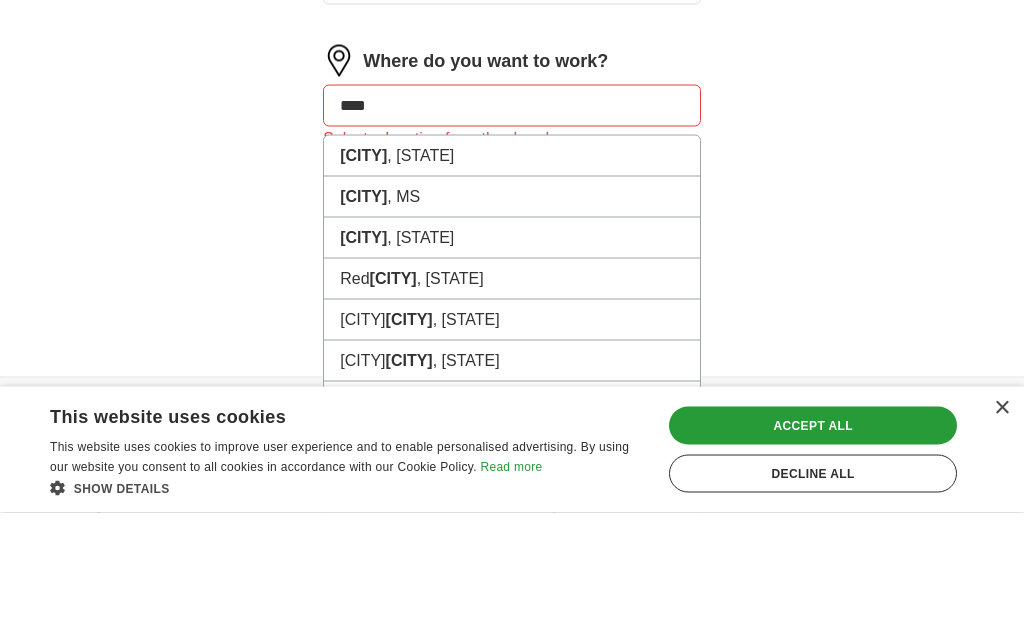 click on "[CITY], [STATE]" at bounding box center [512, 275] 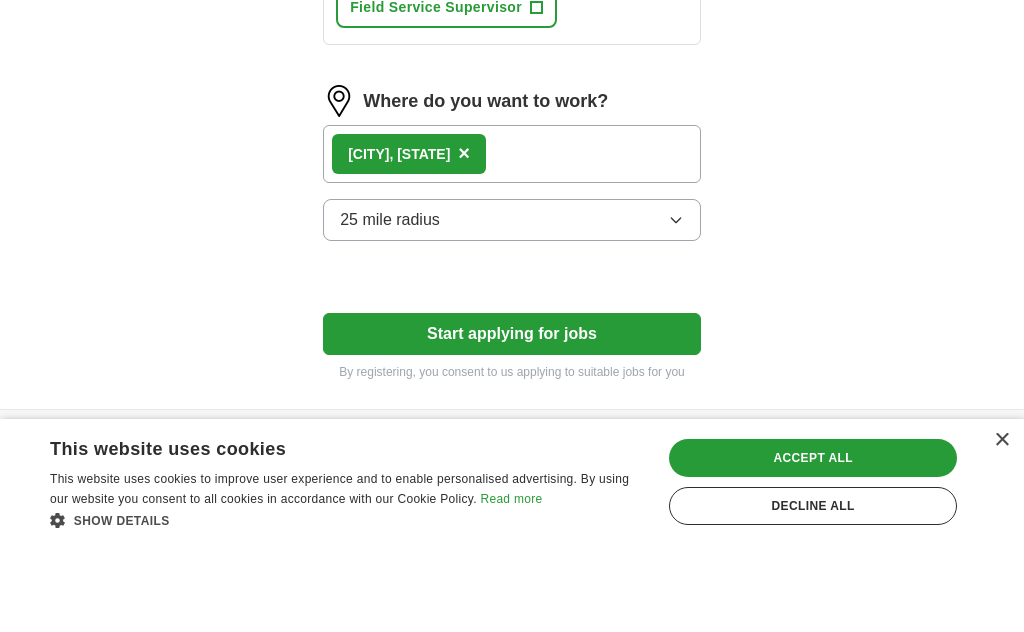 click on "Start applying for jobs" at bounding box center (512, 421) 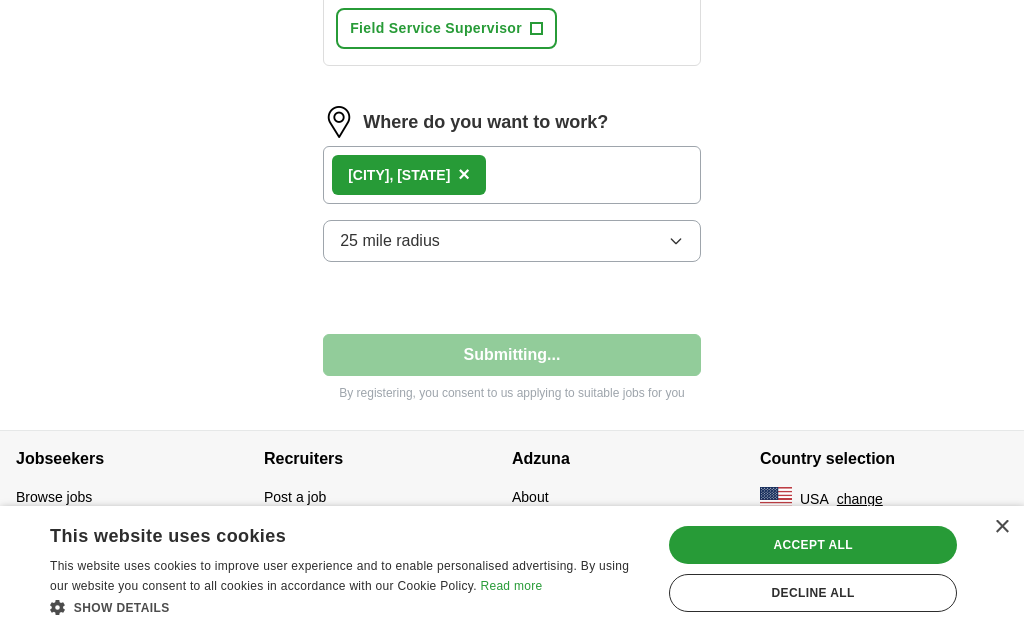 select on "**" 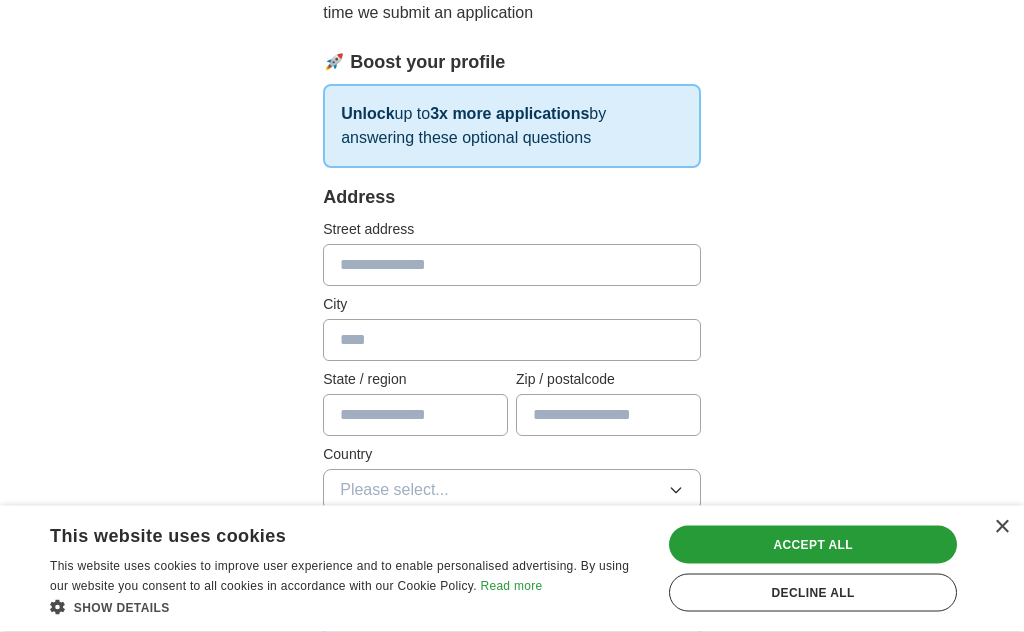 scroll, scrollTop: 274, scrollLeft: 0, axis: vertical 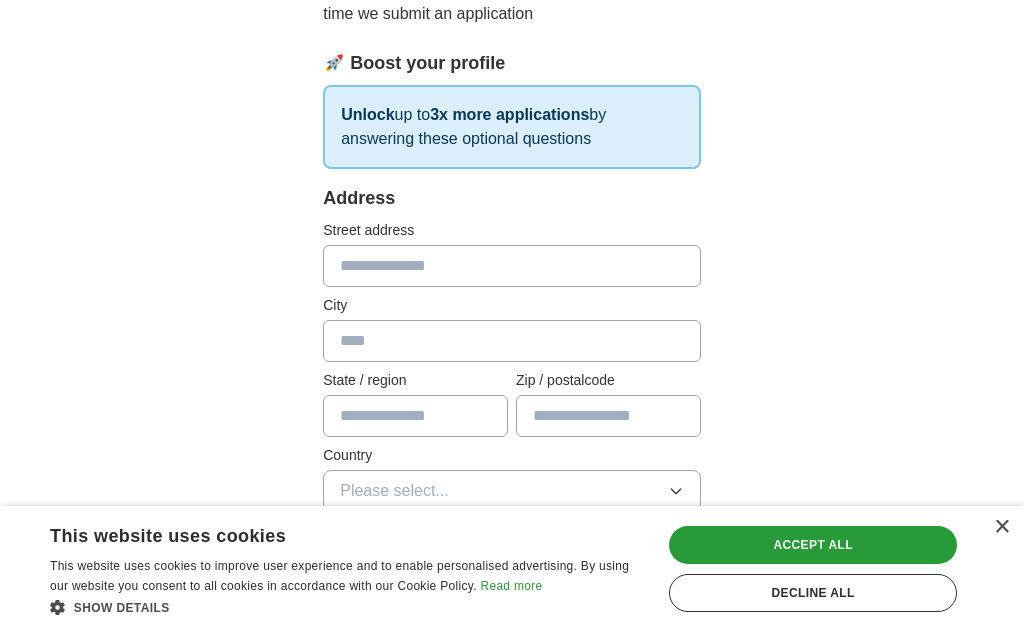 click at bounding box center [512, 266] 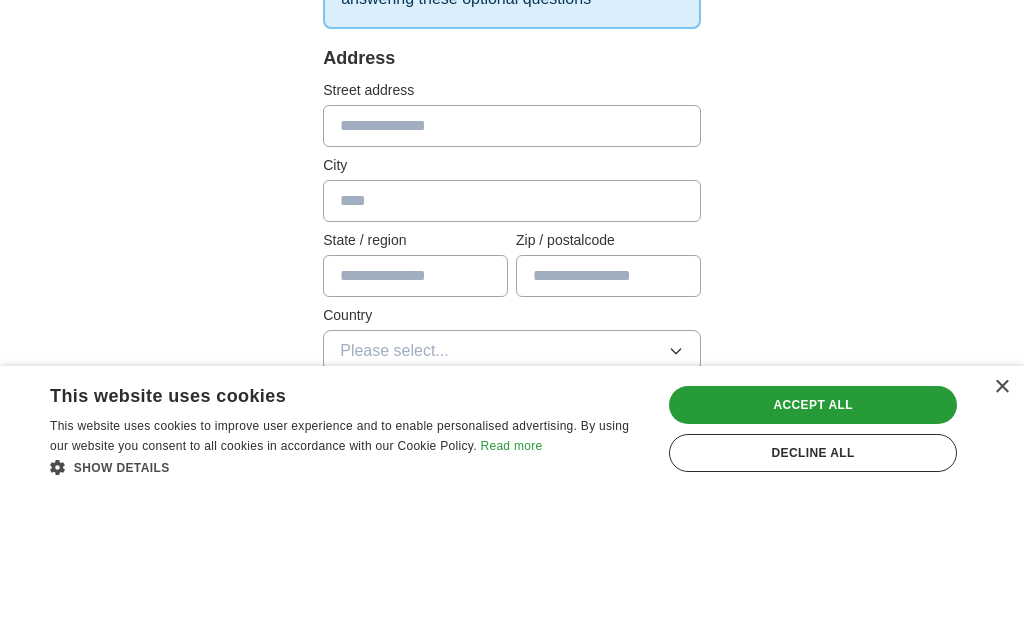 type on "**********" 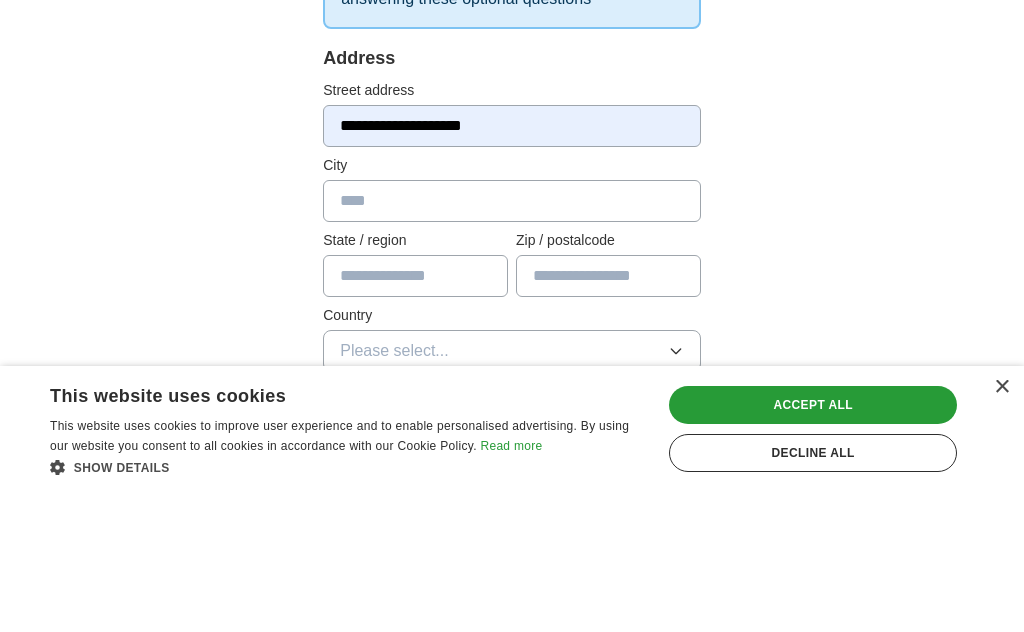 type on "****" 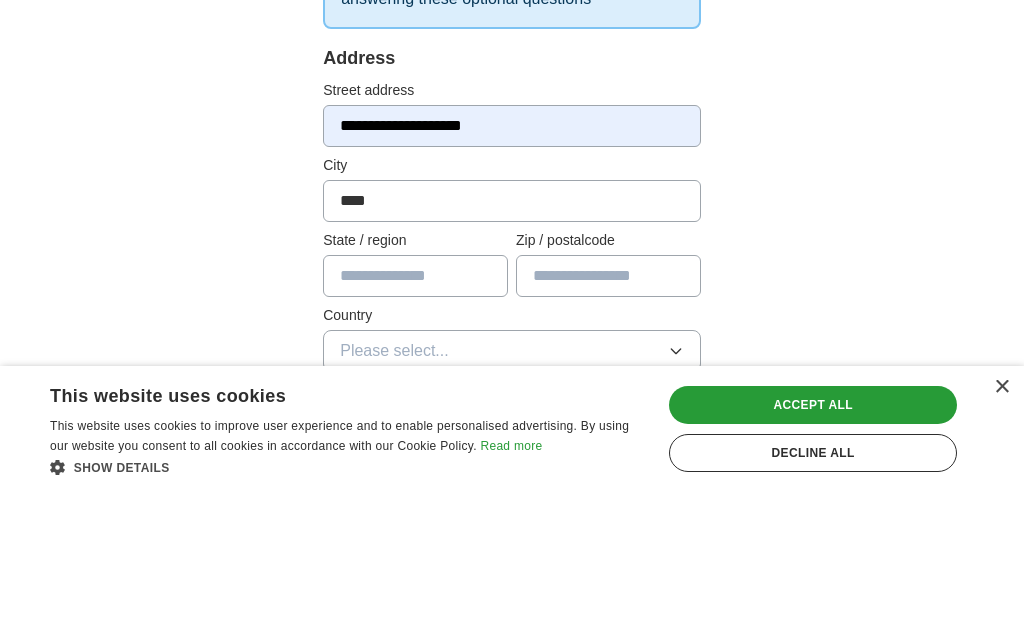 scroll, scrollTop: 414, scrollLeft: 0, axis: vertical 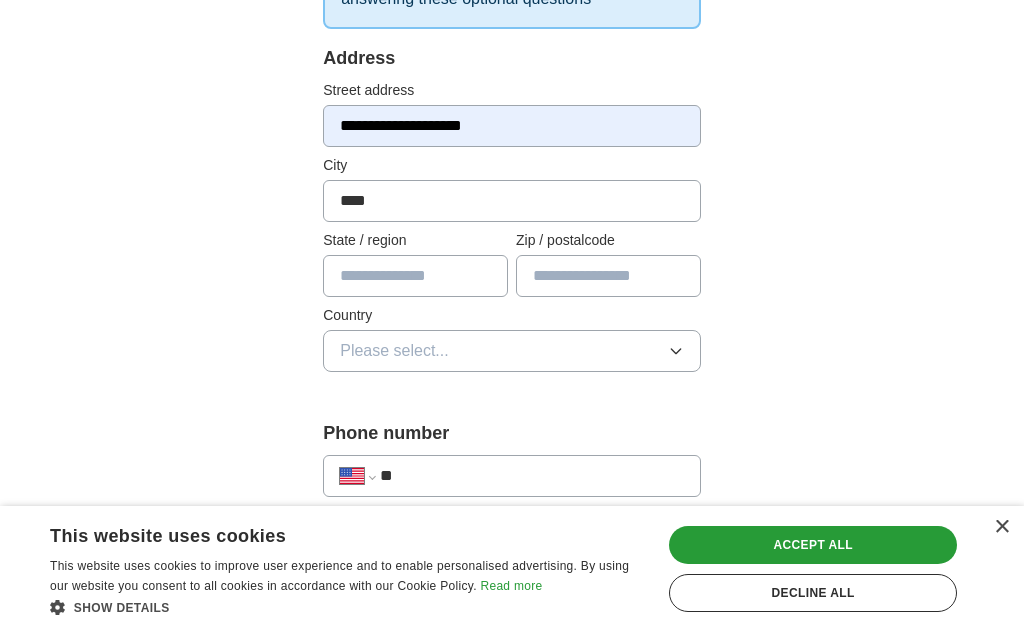 type on "*****" 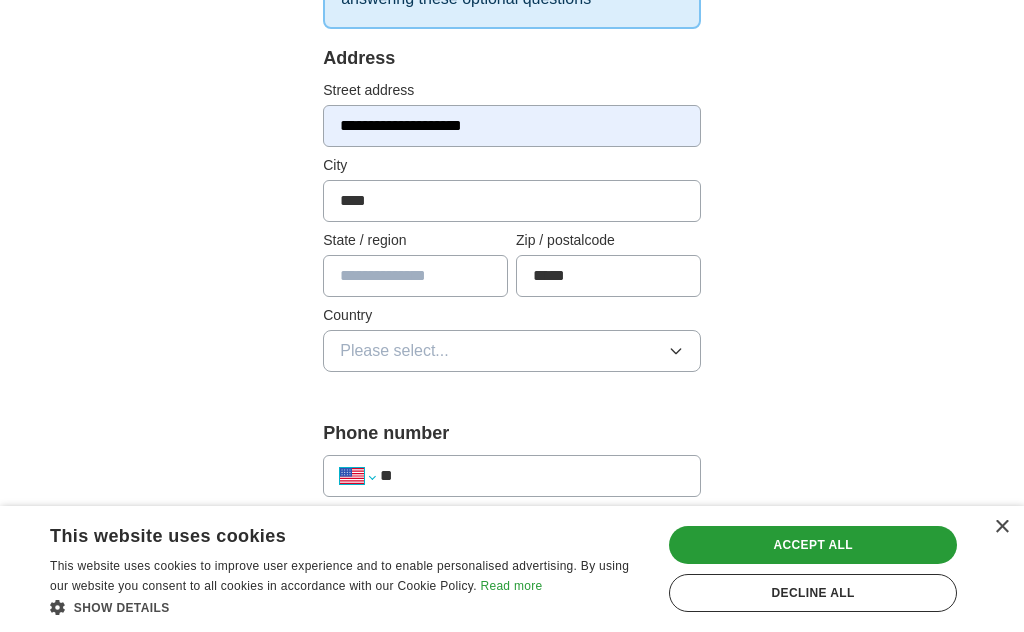 select on "**" 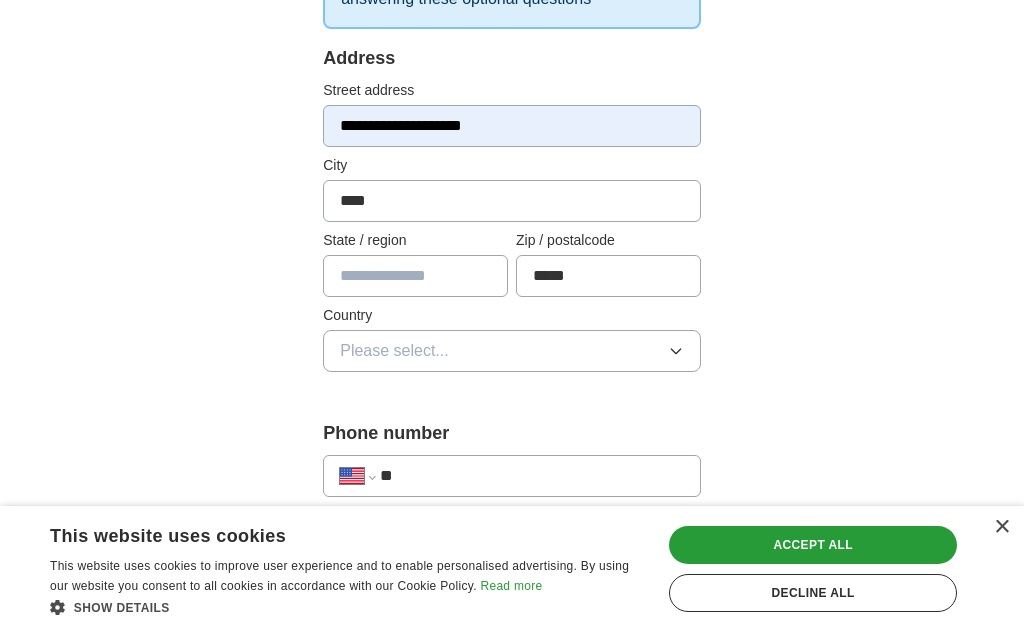 type on "****" 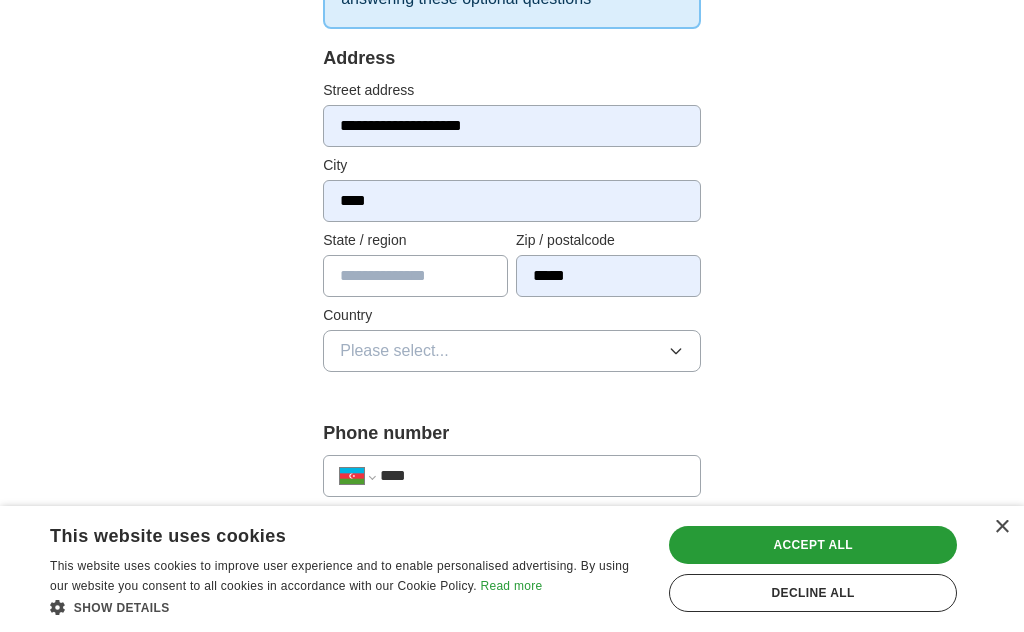 click at bounding box center (415, 276) 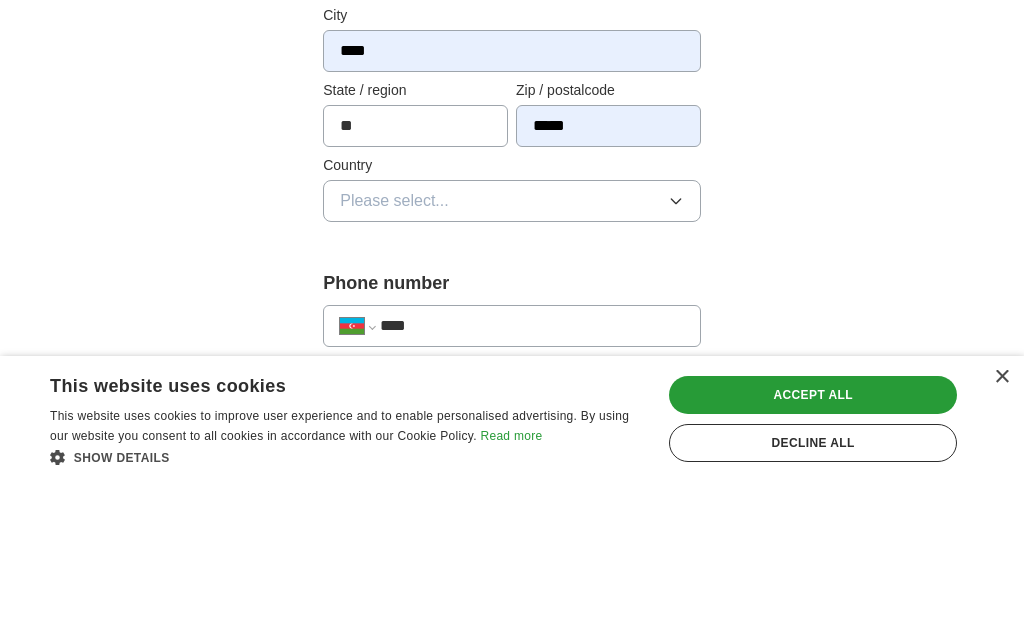 type on "**" 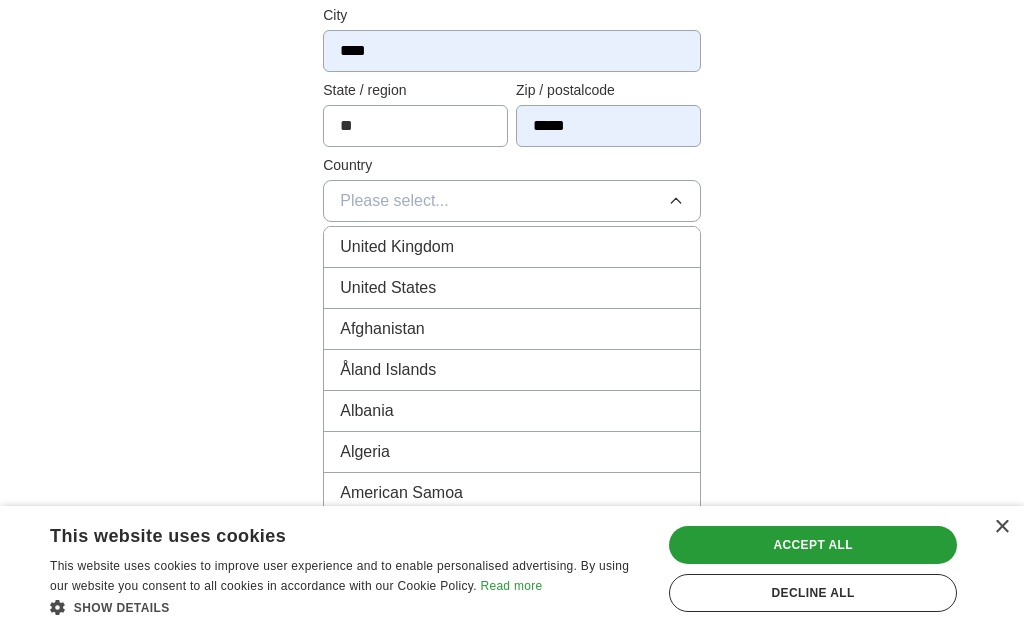 scroll, scrollTop: 603, scrollLeft: 0, axis: vertical 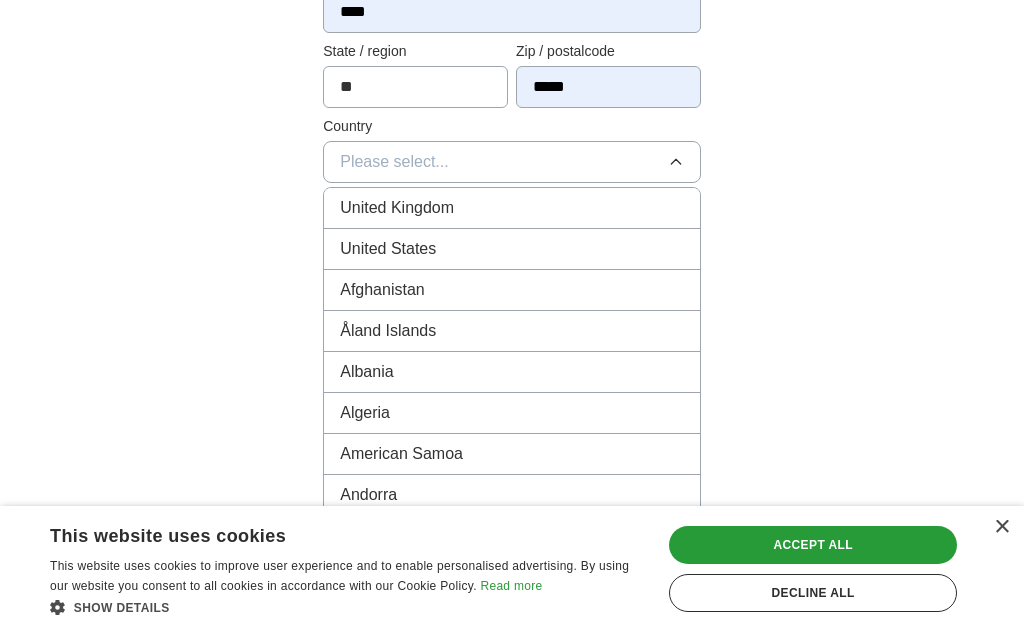click on "United States" at bounding box center [512, 249] 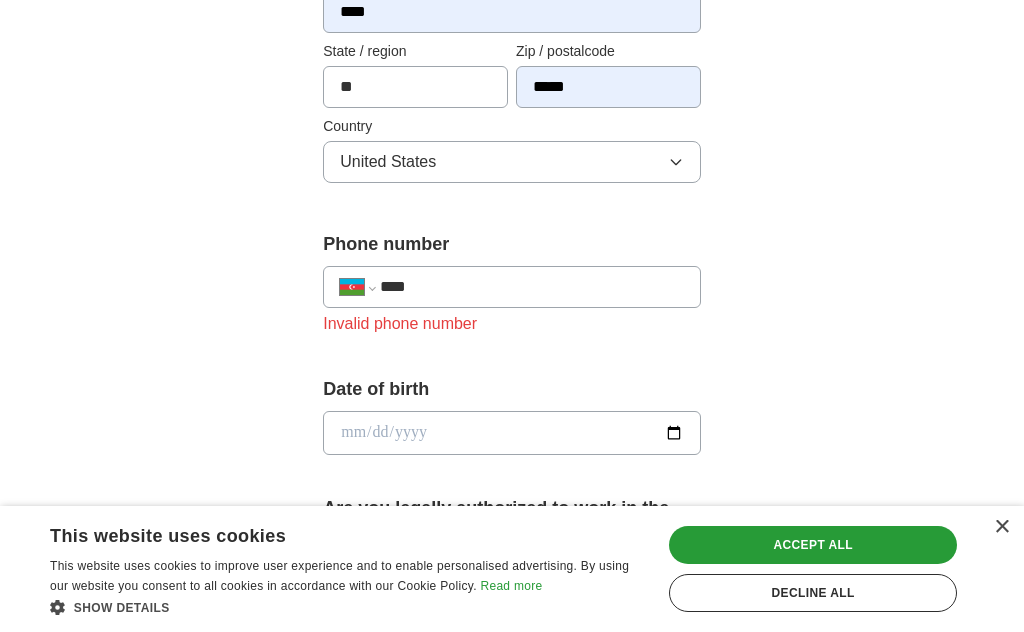 click on "****" at bounding box center [532, 287] 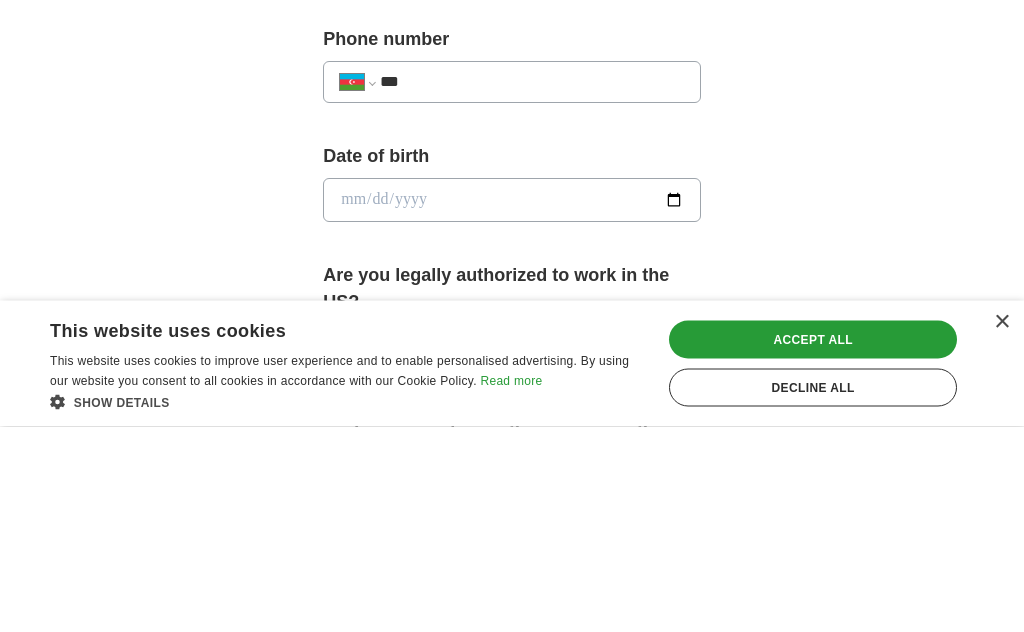type on "**" 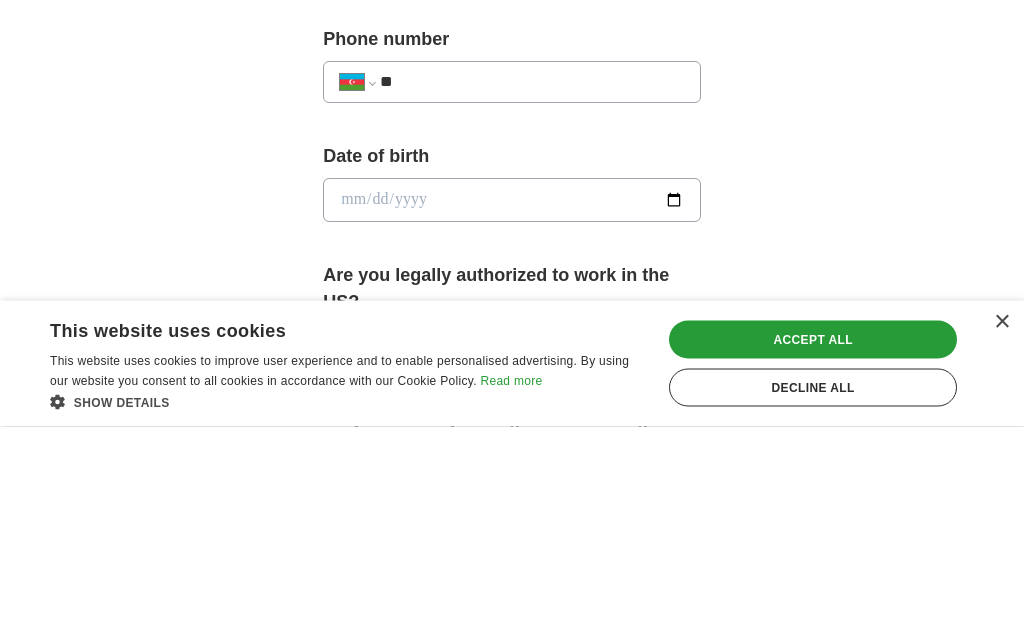 select on "**" 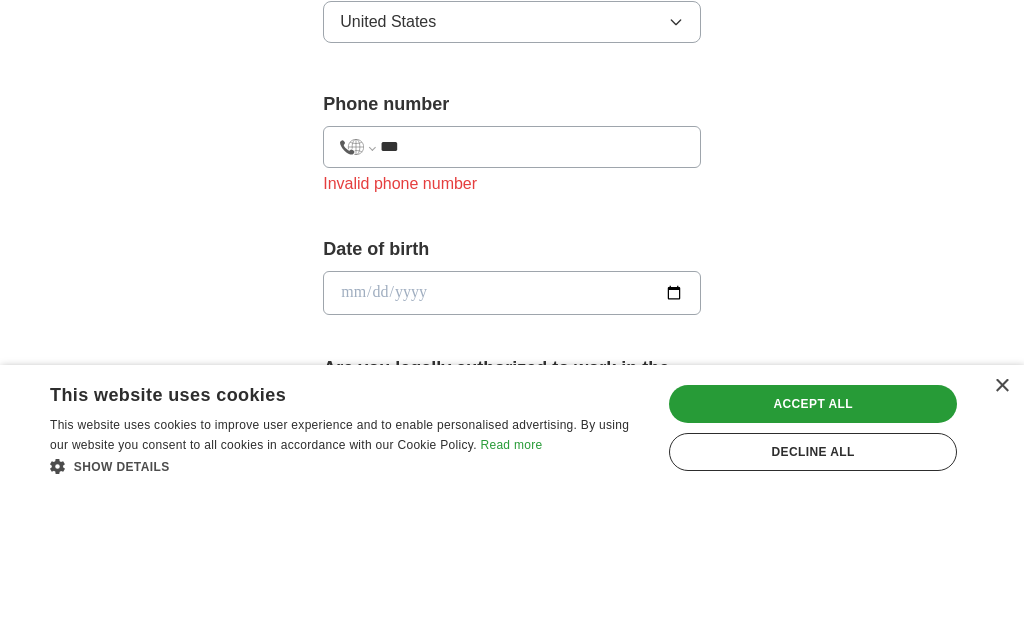 type on "****" 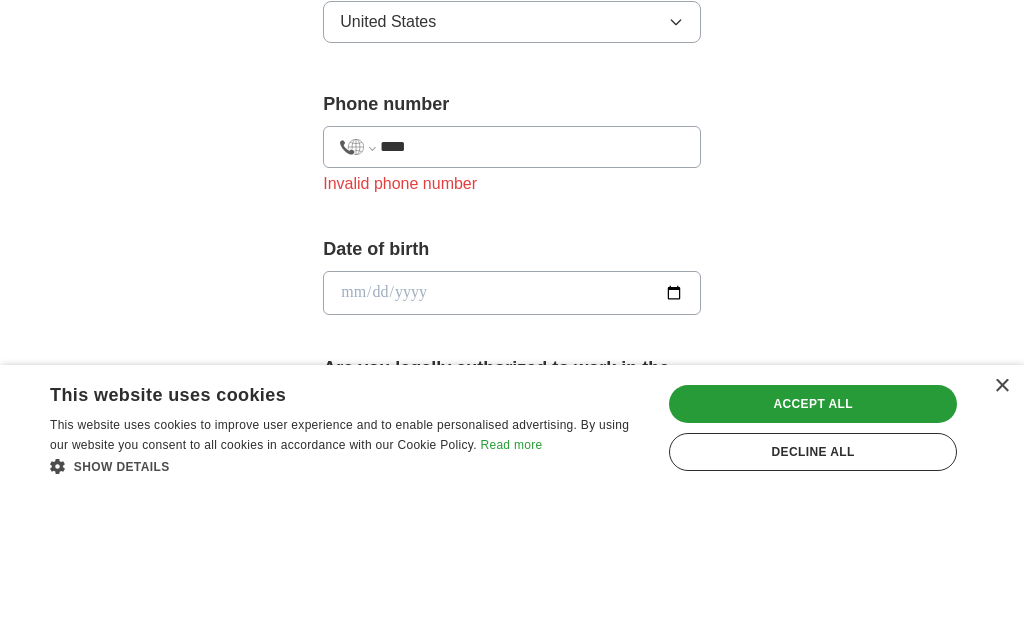 select on "**" 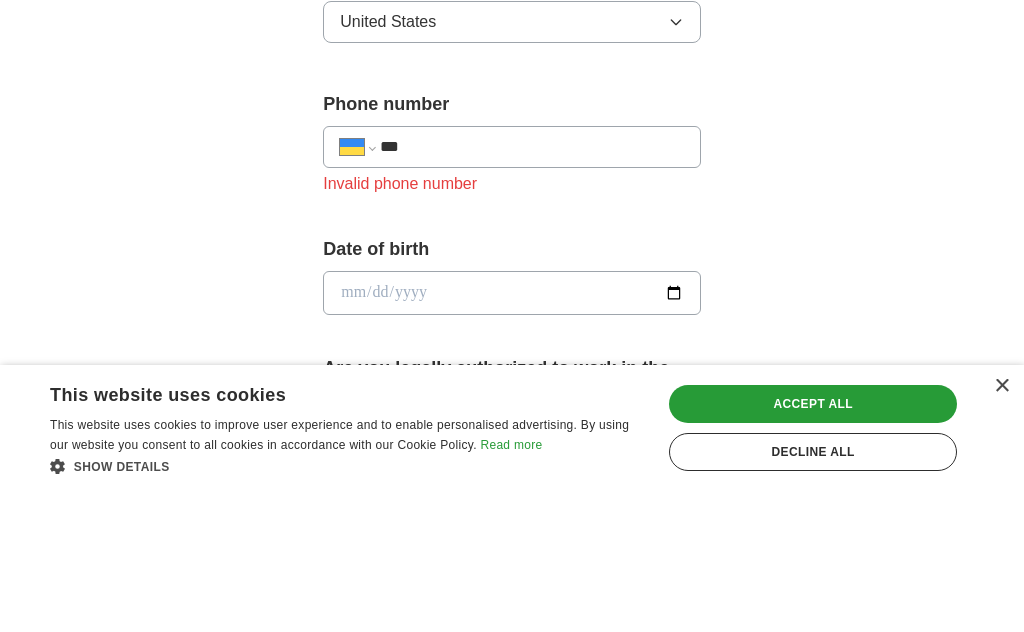 type on "**" 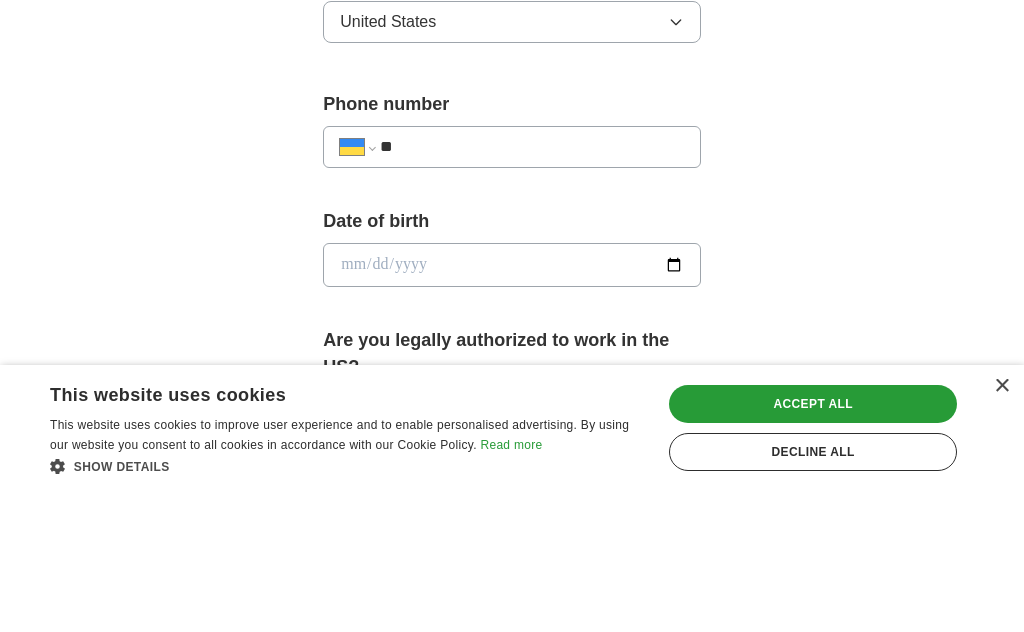 select on "**" 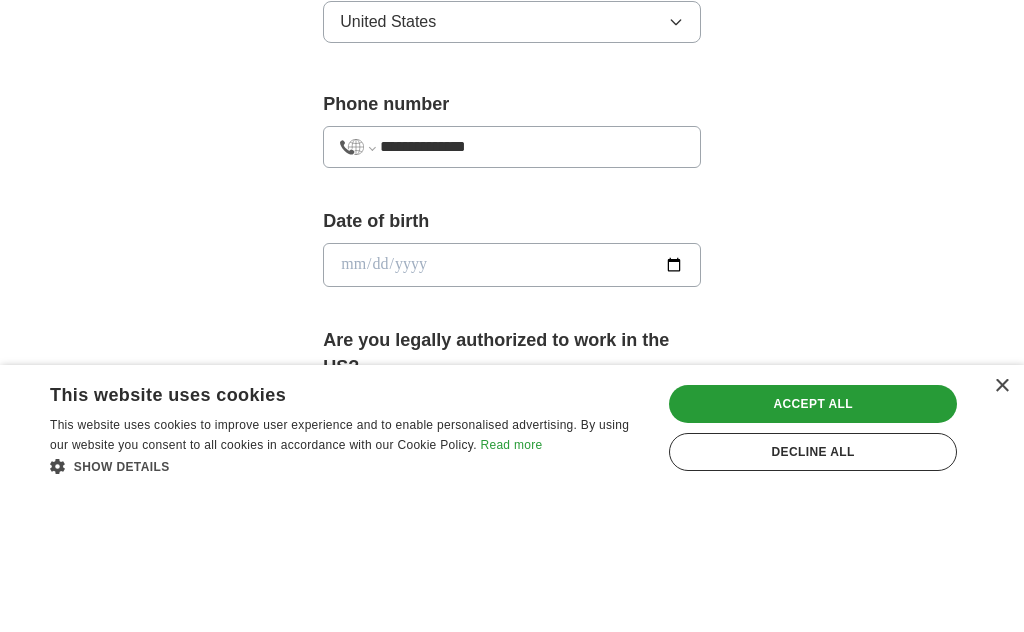 type on "**********" 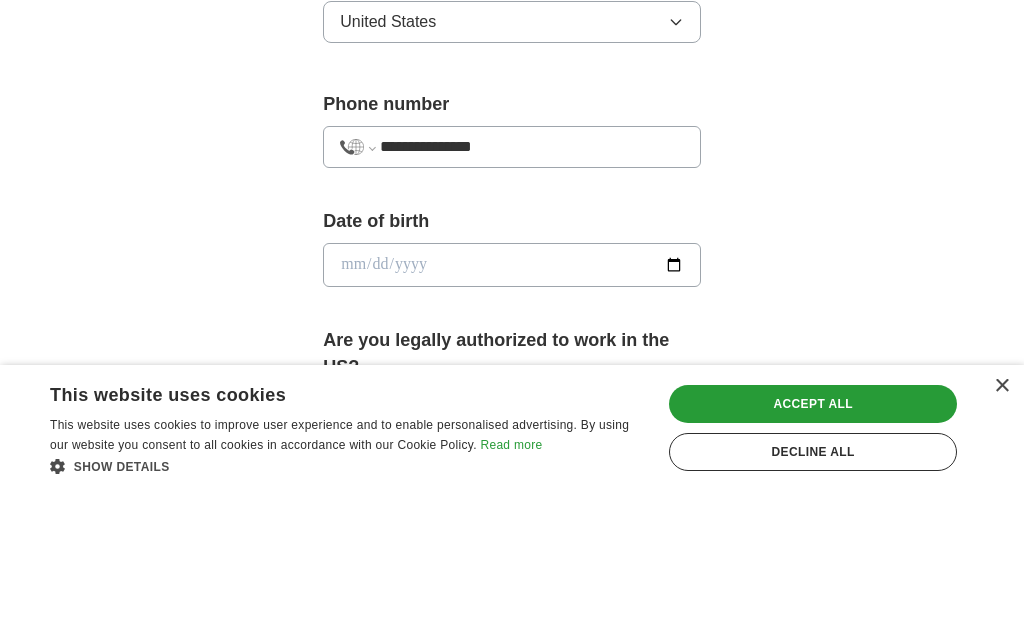 select on "**" 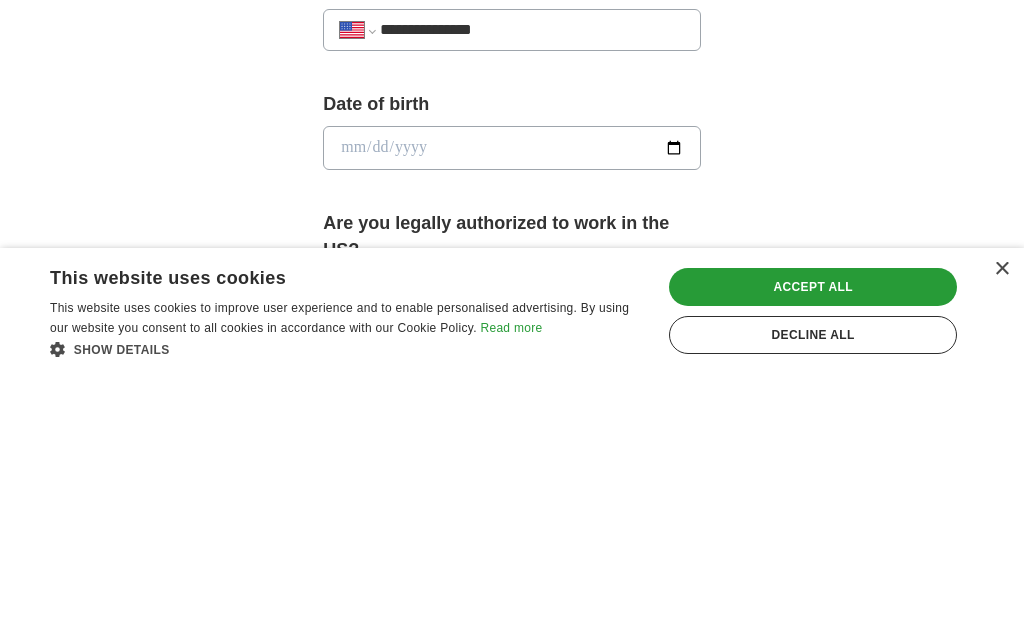 type on "**********" 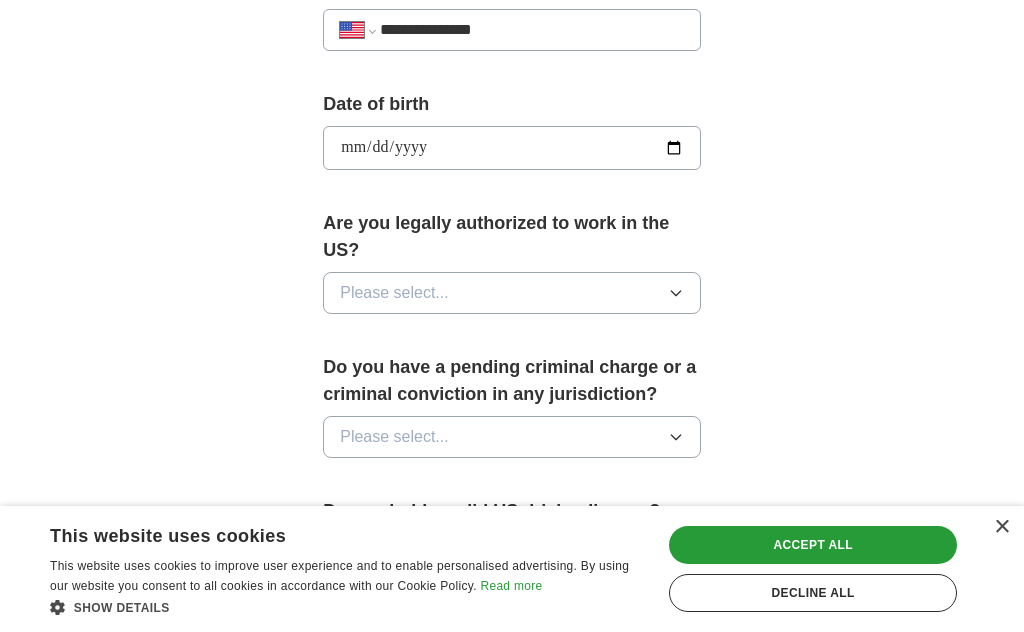 click on "**********" at bounding box center [512, 148] 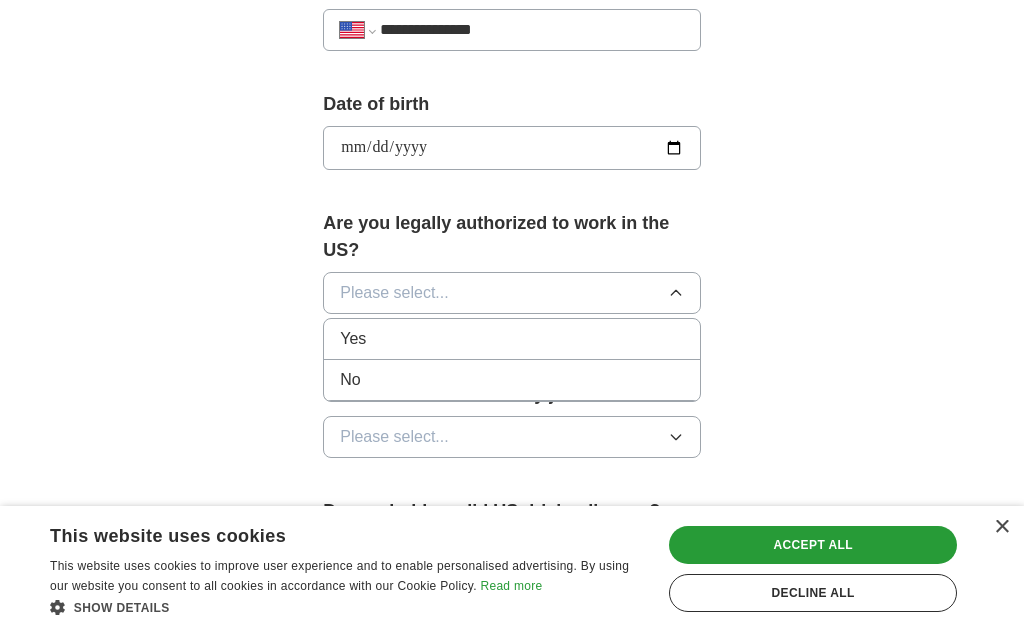 click on "Yes" at bounding box center (512, 339) 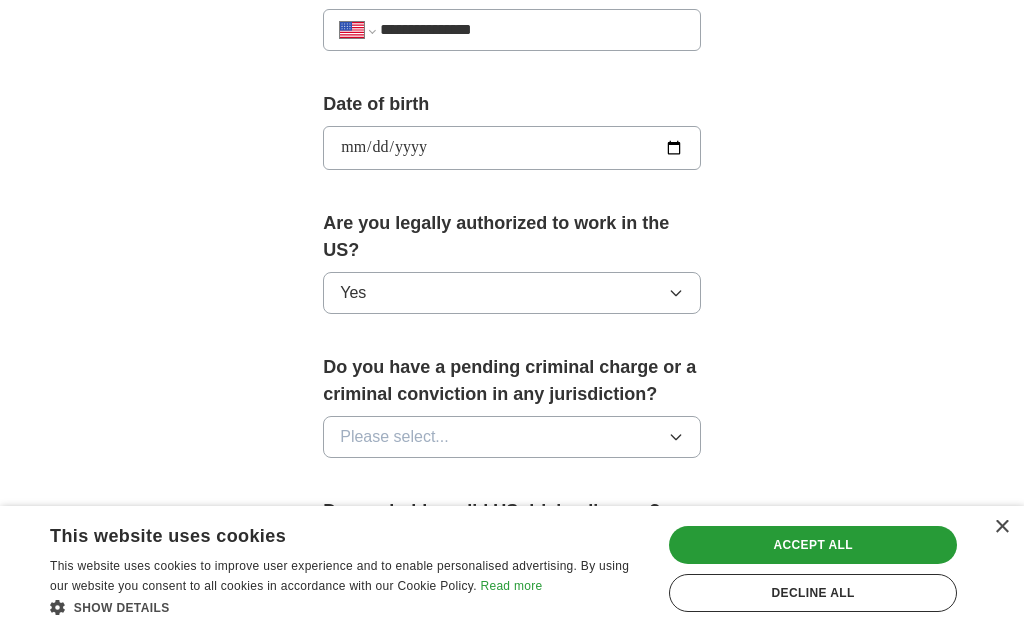 click on "Please select..." at bounding box center [394, 437] 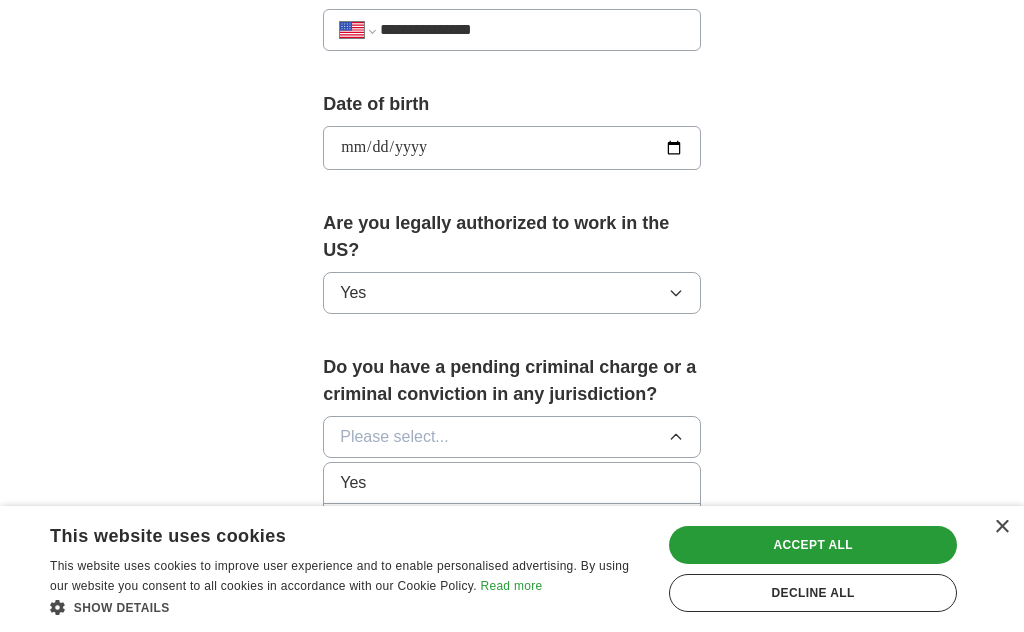 click on "Yes" at bounding box center [512, 483] 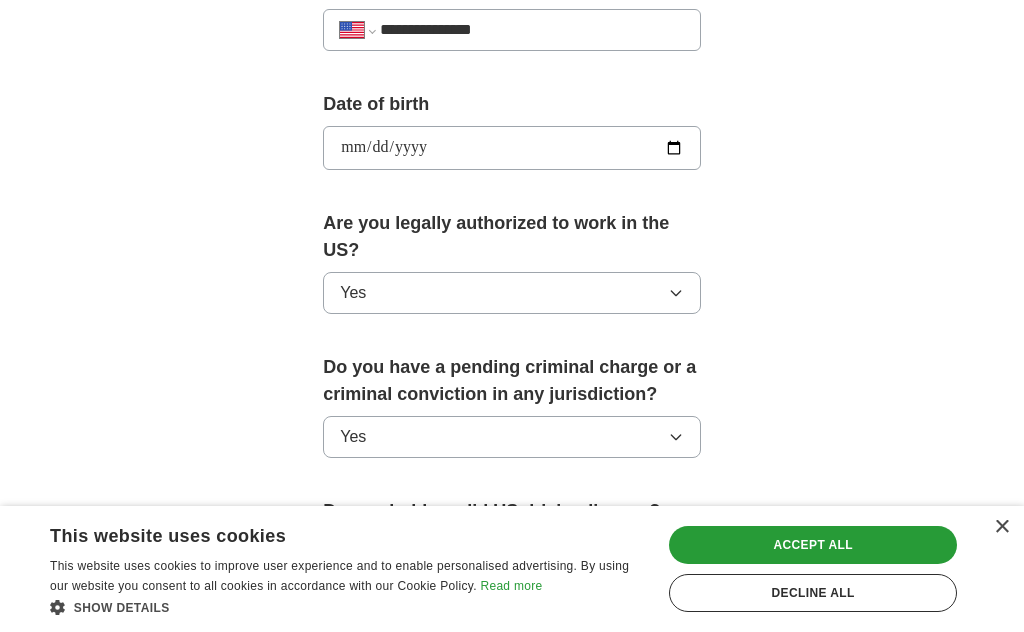 click on "Yes" at bounding box center (512, 437) 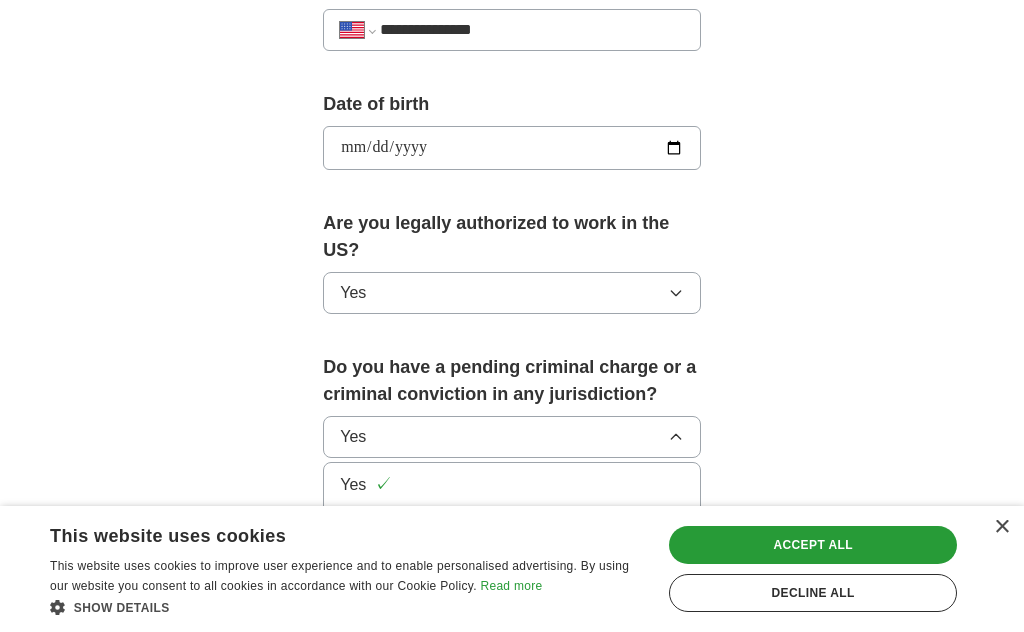 click on "No" at bounding box center (512, 527) 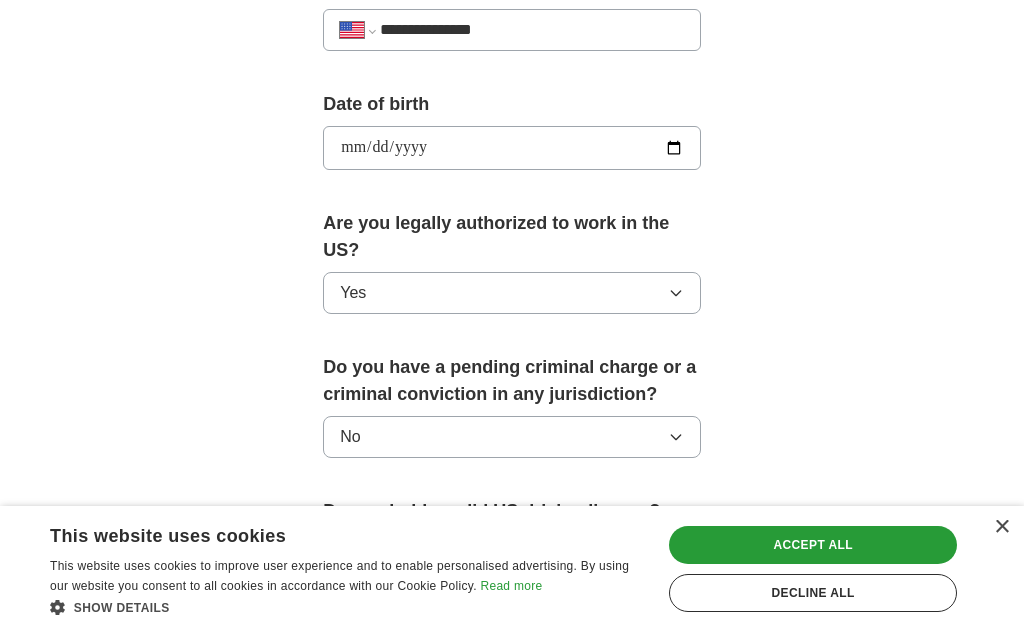 click on "Please select..." at bounding box center [512, 554] 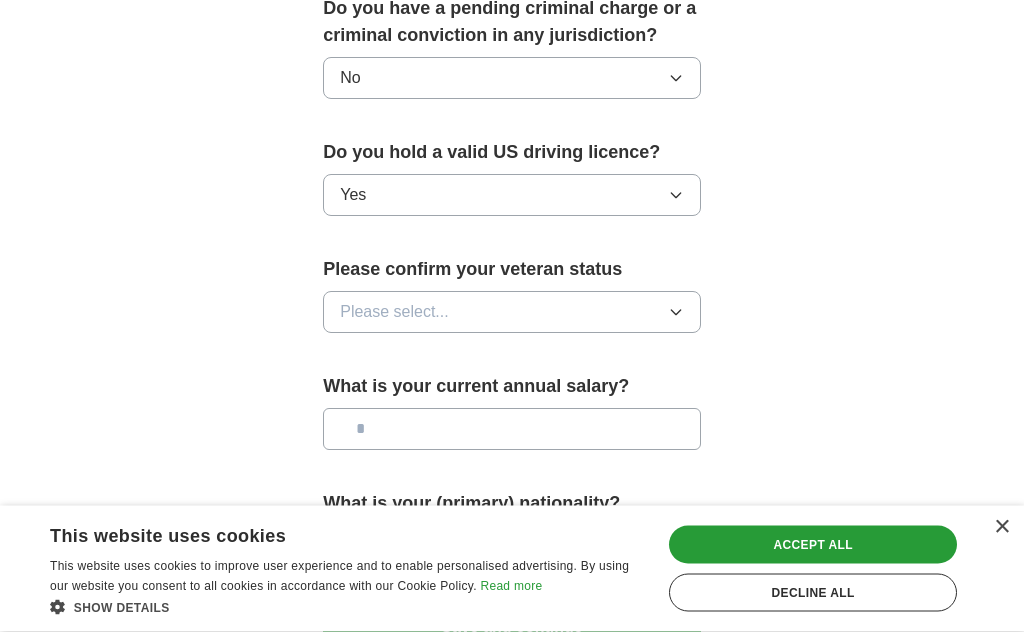scroll, scrollTop: 1219, scrollLeft: 0, axis: vertical 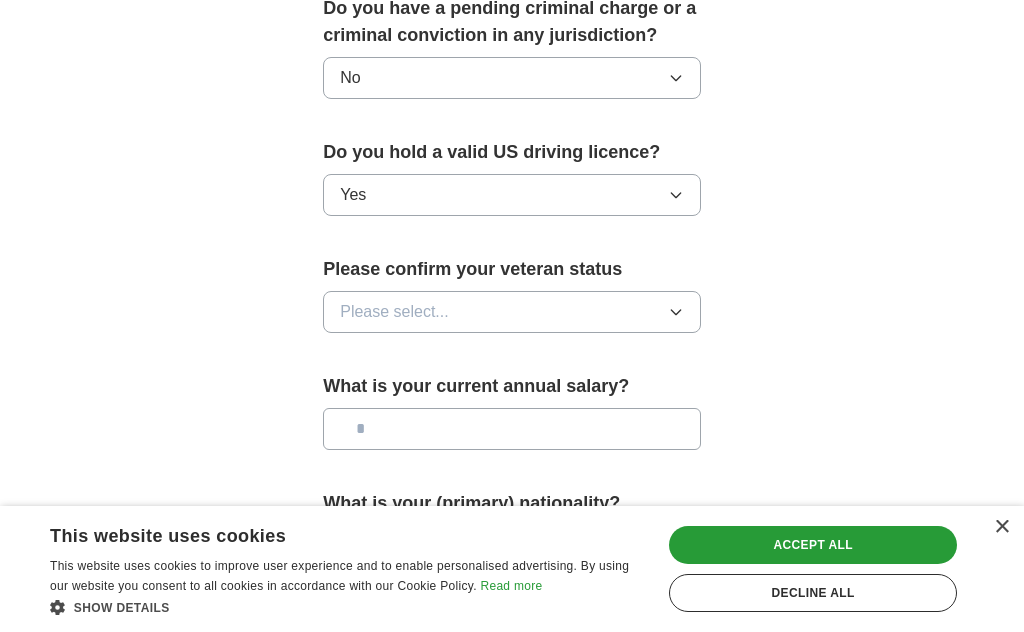 click on "Please select..." at bounding box center [394, 312] 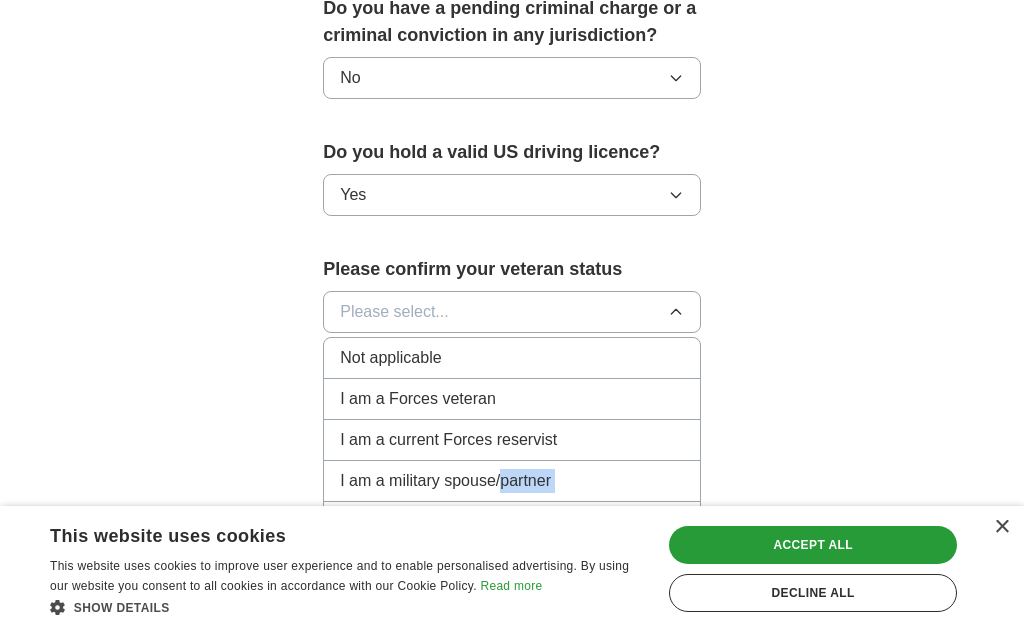 click on "Not applicable" at bounding box center [512, 358] 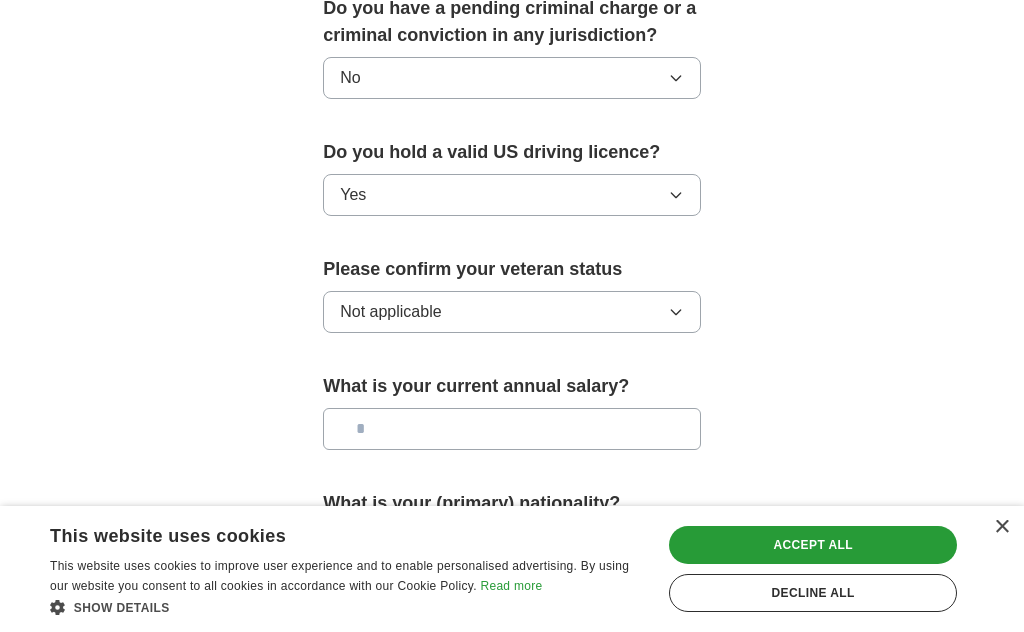 click at bounding box center [512, 429] 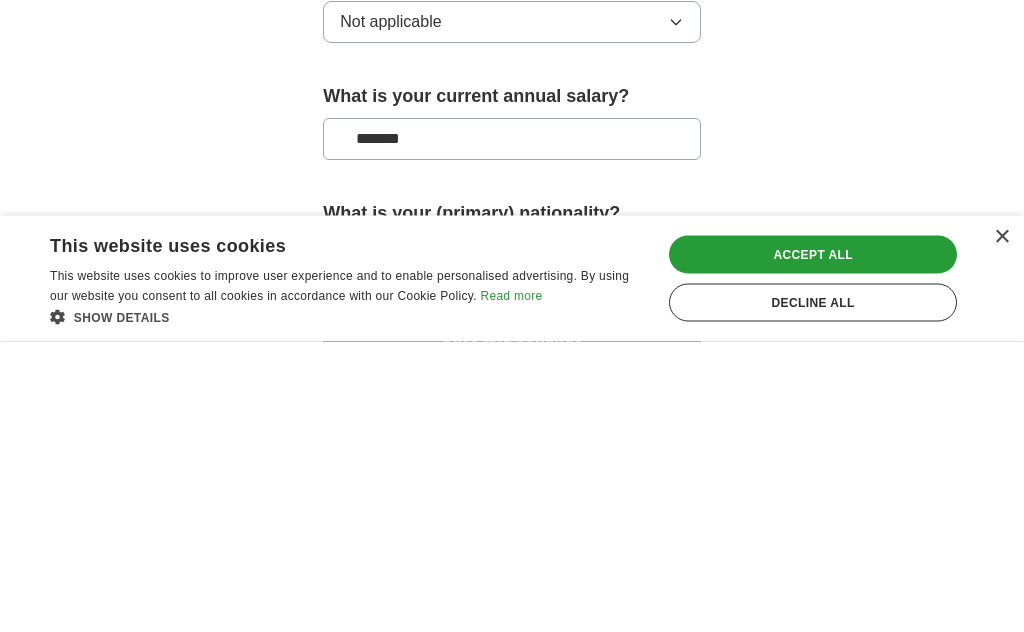 type on "********" 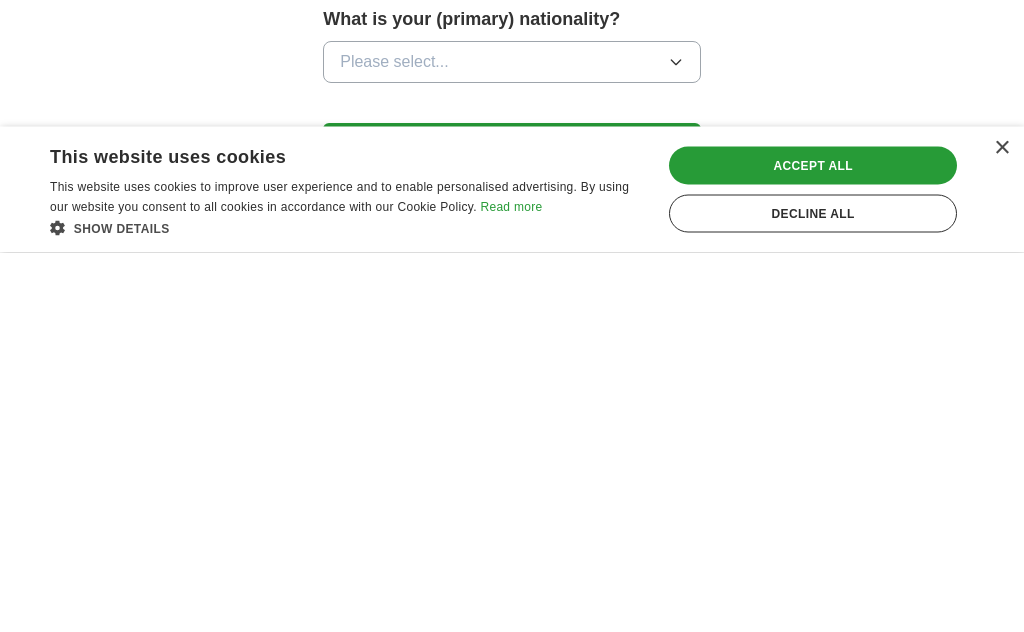 scroll, scrollTop: 1334, scrollLeft: 0, axis: vertical 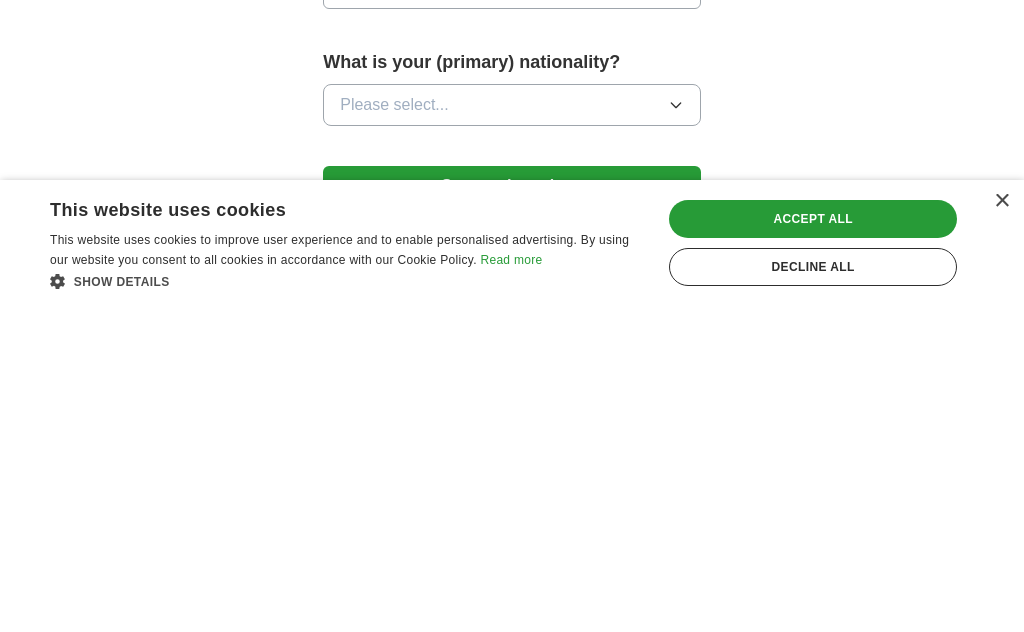click 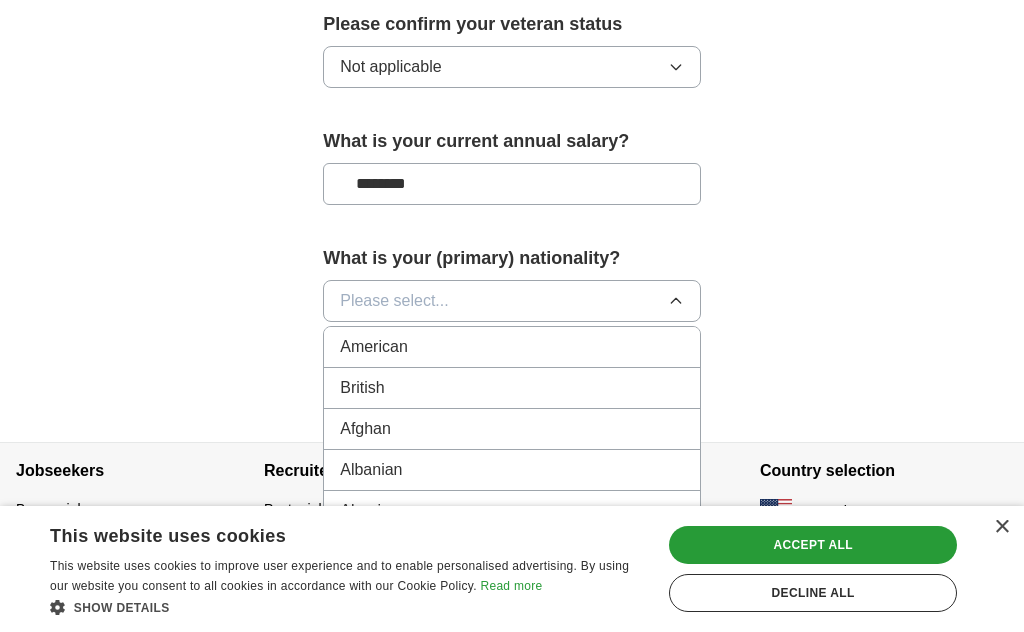 scroll, scrollTop: 0, scrollLeft: 0, axis: both 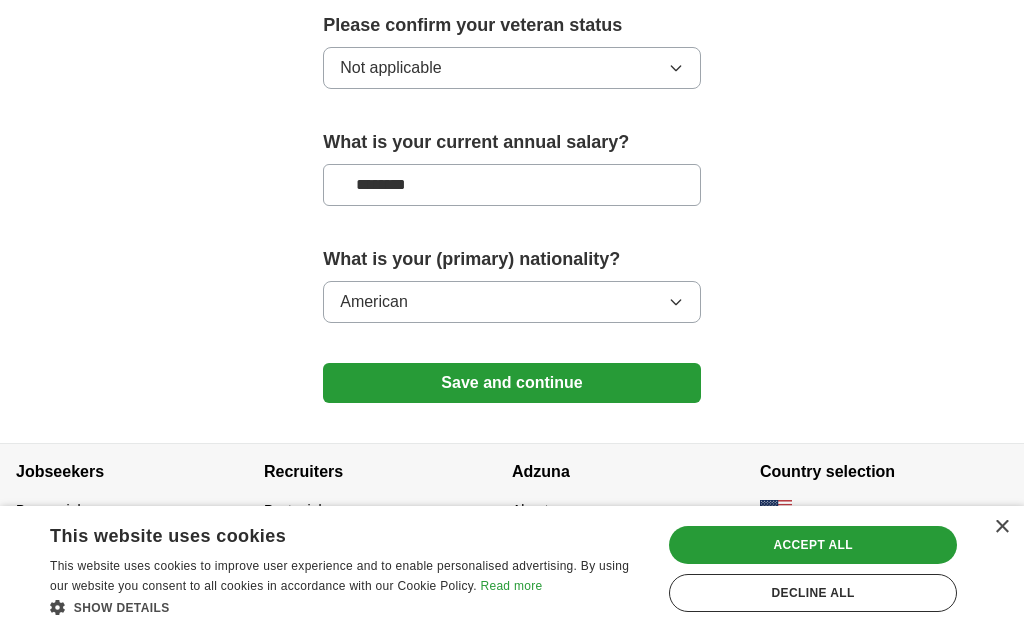 click on "Save and continue" at bounding box center (512, 383) 